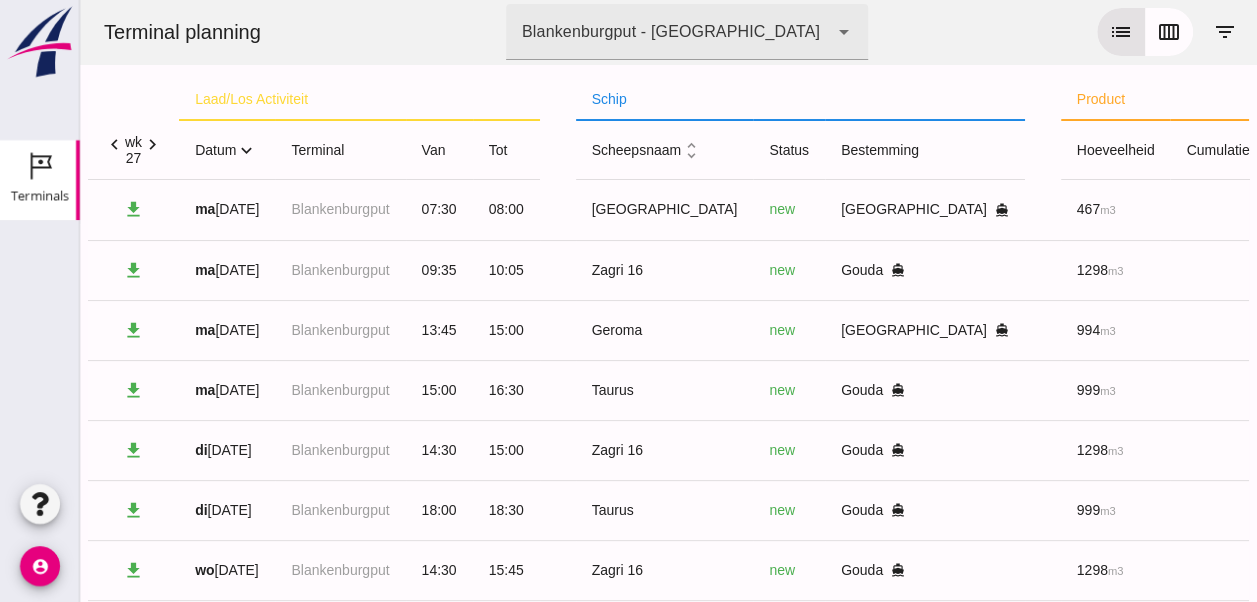 scroll, scrollTop: 114, scrollLeft: 0, axis: vertical 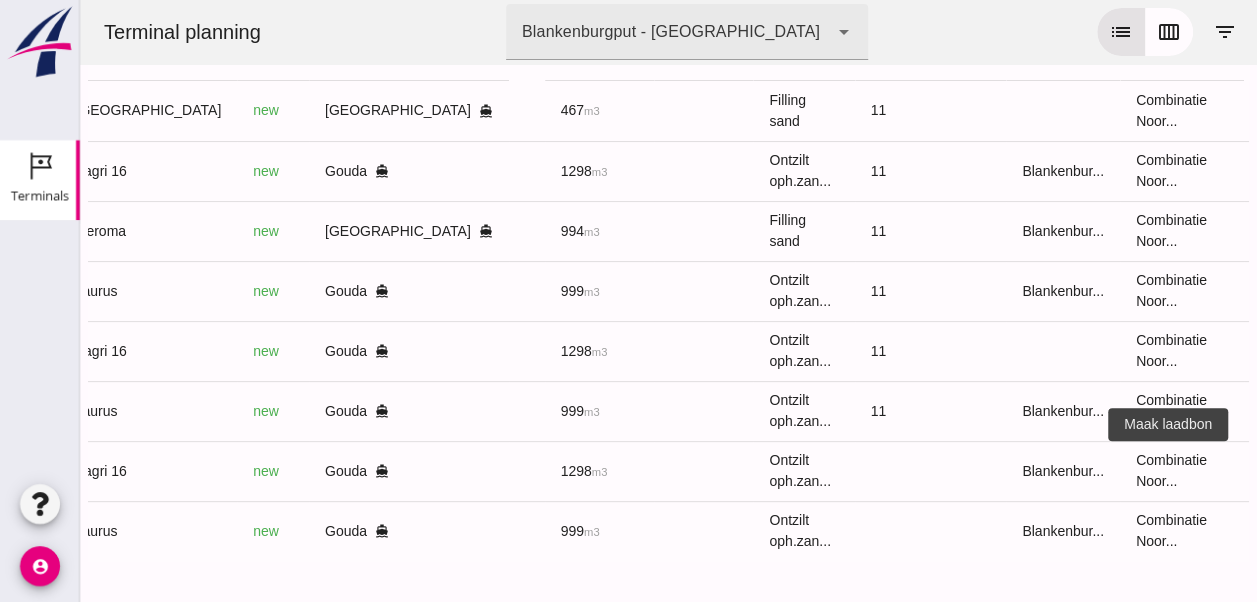 click on "receipt_long" at bounding box center [1316, 471] 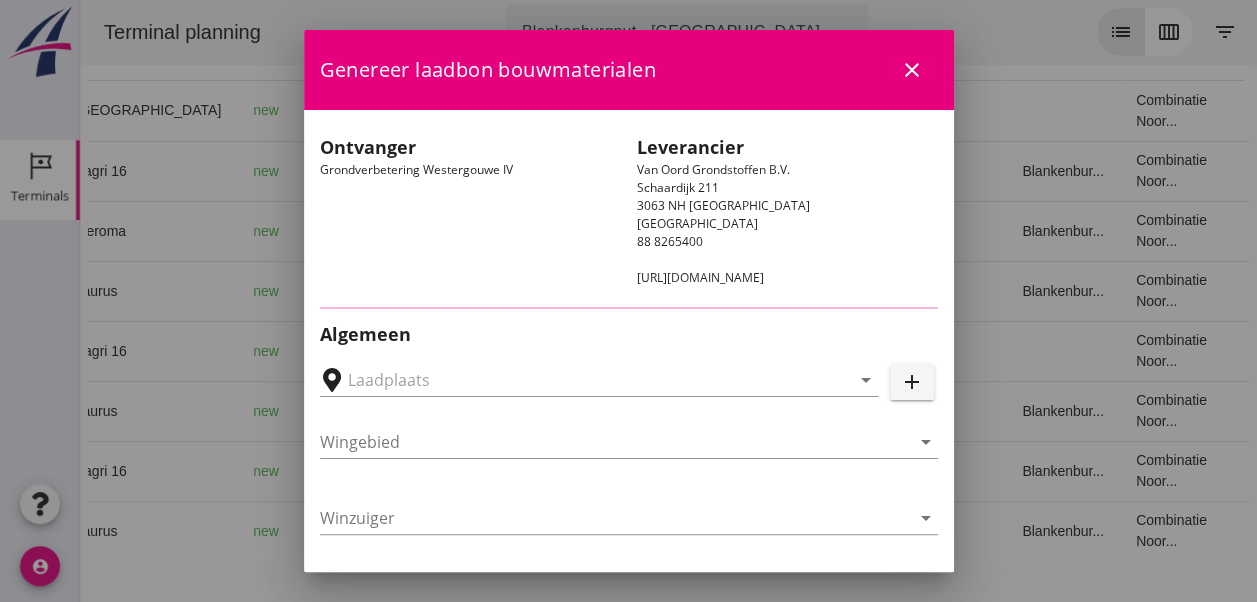 type on "Loswal Fa. J. Bos&Zonen, [GEOGRAPHIC_DATA]" 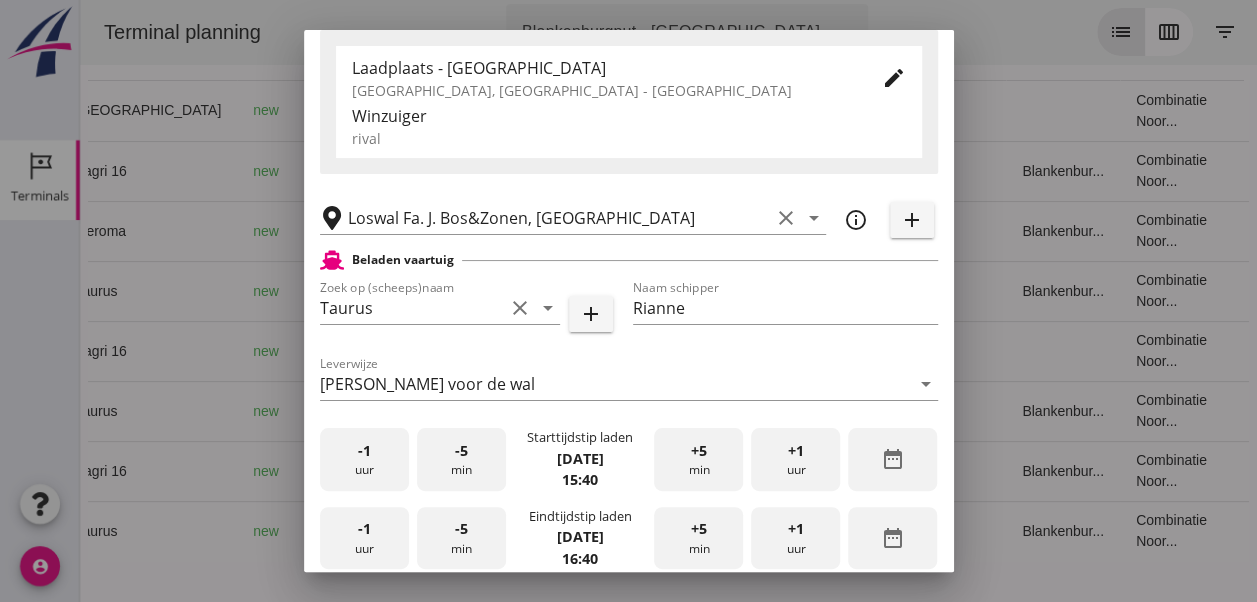 scroll, scrollTop: 400, scrollLeft: 0, axis: vertical 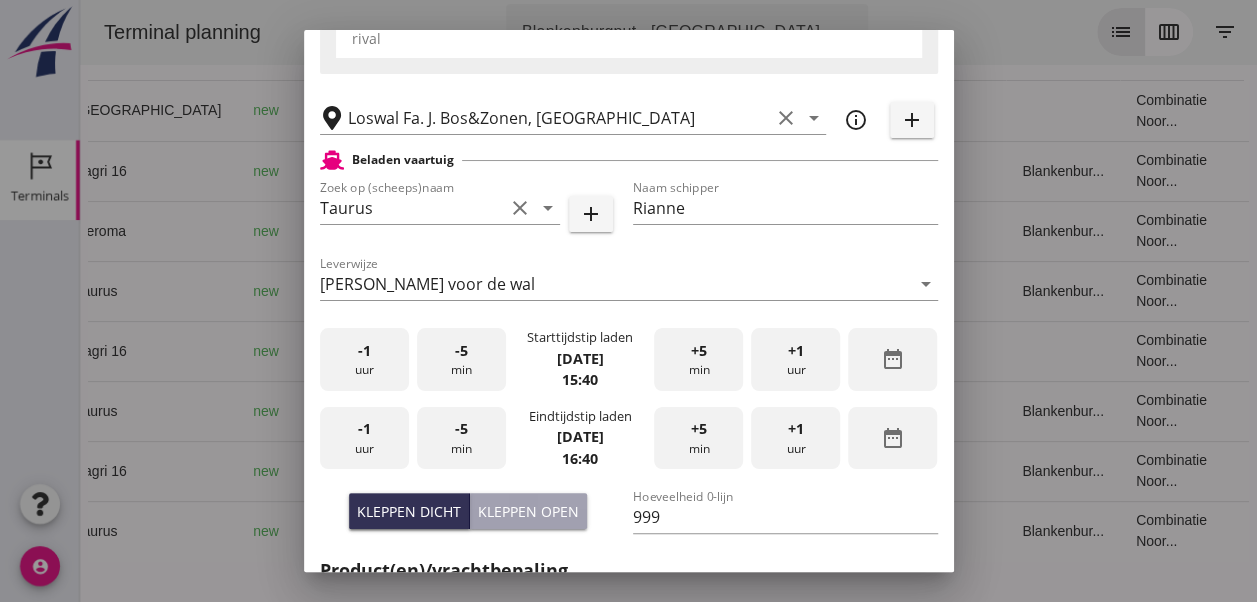 click on "-1" at bounding box center (364, 351) 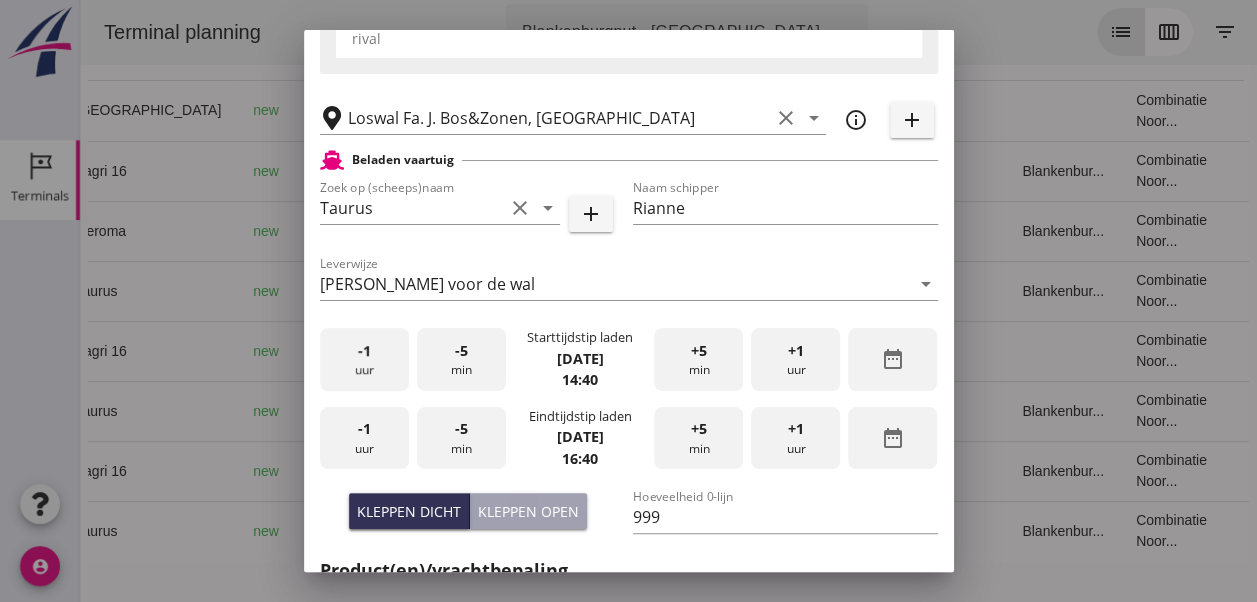 click on "-1" at bounding box center (364, 351) 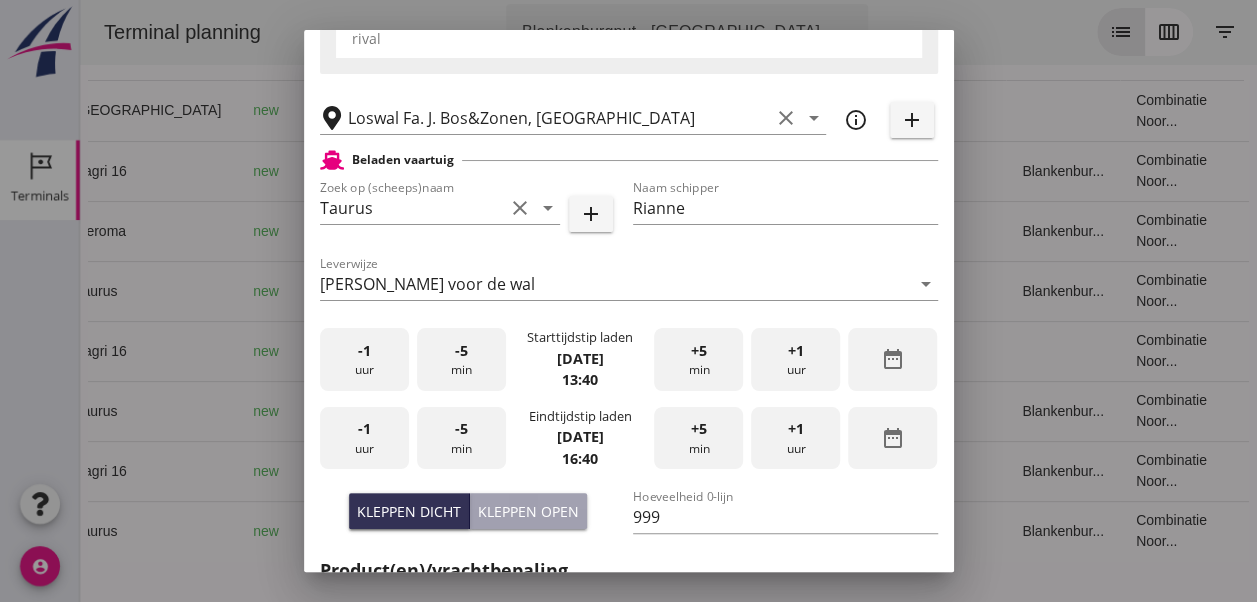 click on "+5  min" at bounding box center [698, 359] 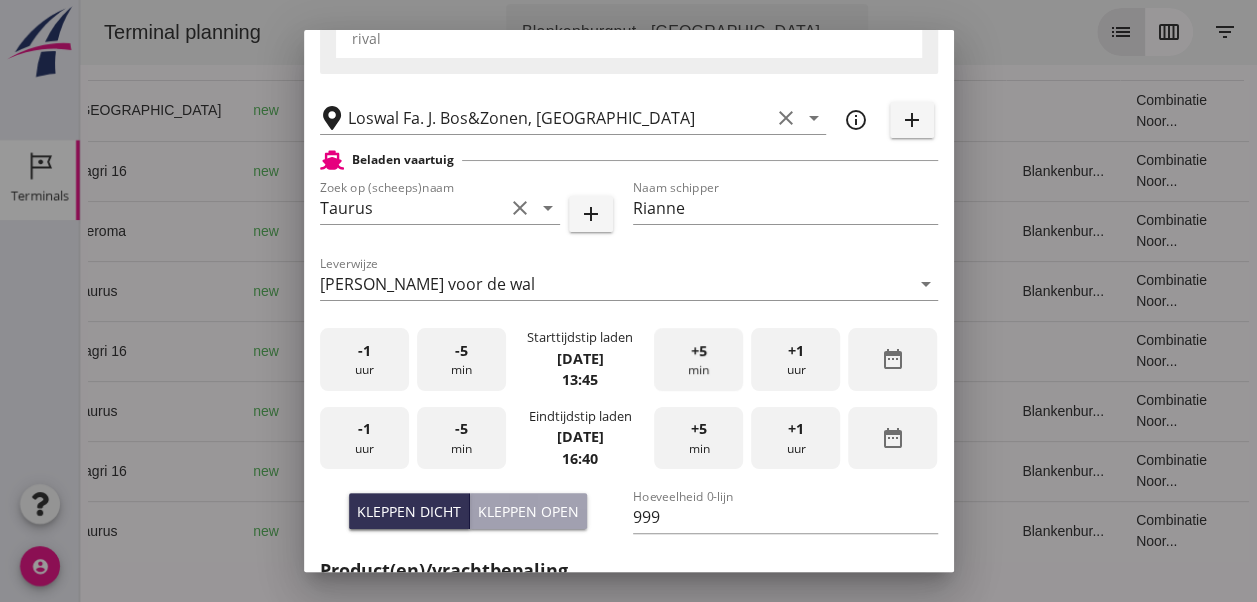 click on "+5  min" at bounding box center [698, 359] 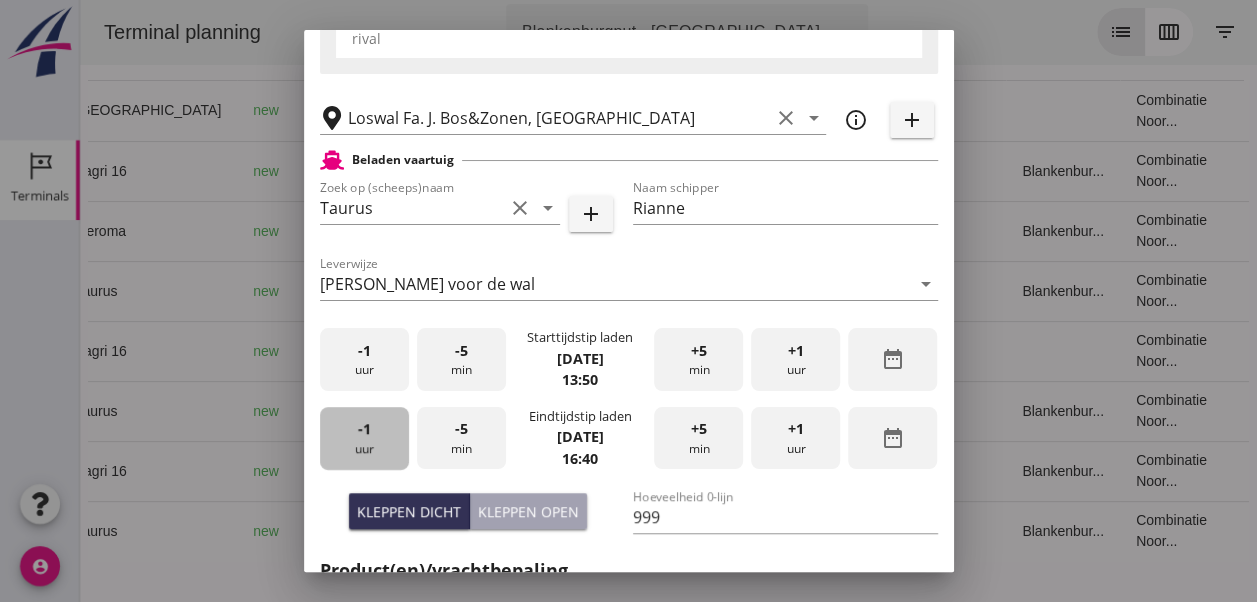 click on "-1  uur" at bounding box center (364, 438) 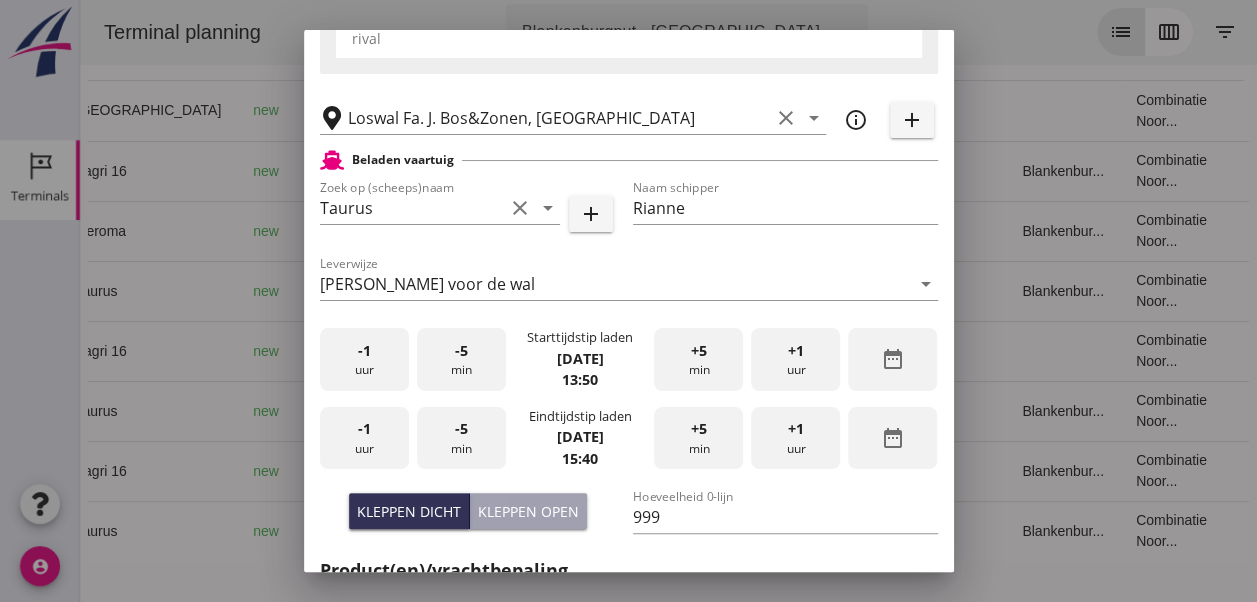 click on "-5  min" at bounding box center (461, 438) 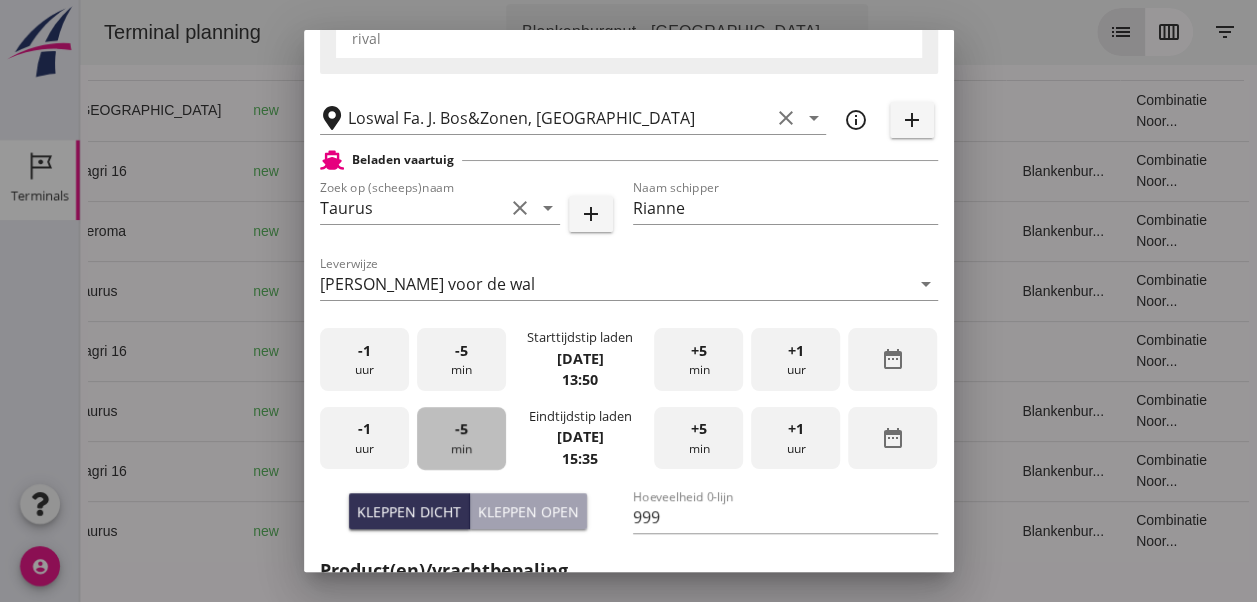 click on "-5  min" at bounding box center (461, 438) 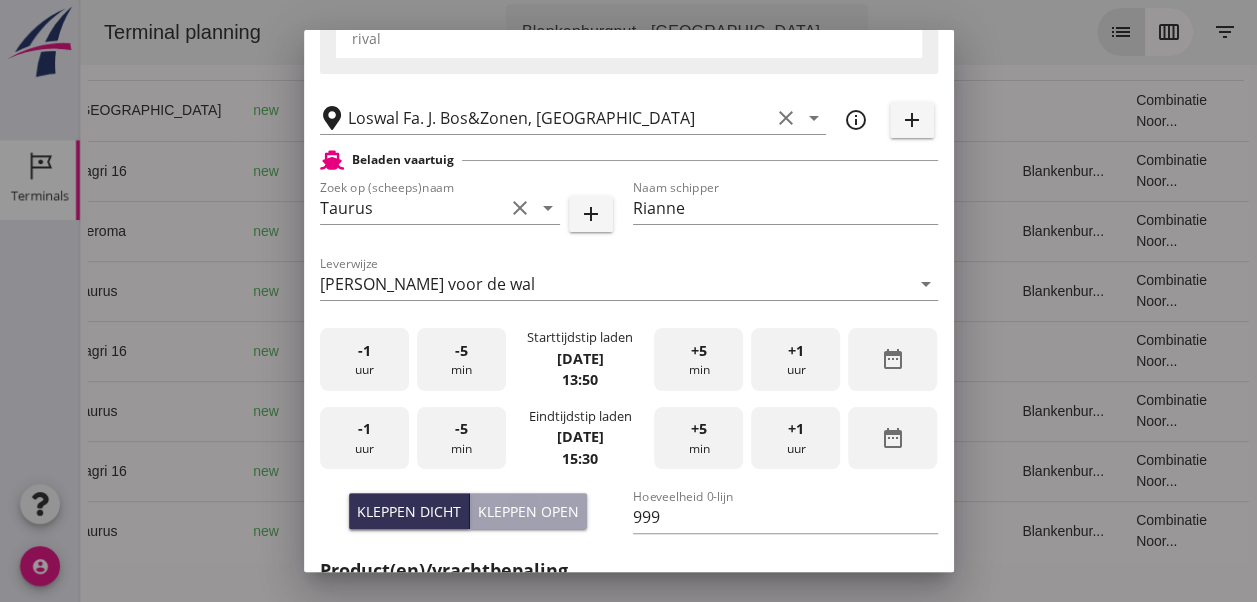 click on "-5  min" at bounding box center [461, 438] 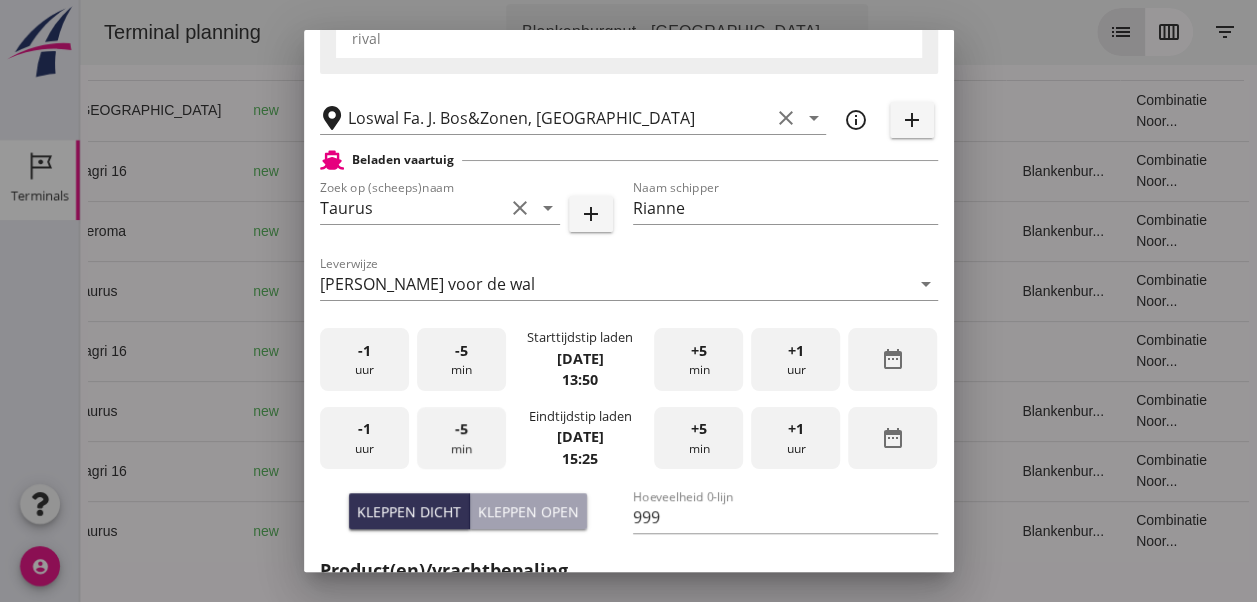 click on "-5  min" at bounding box center (461, 438) 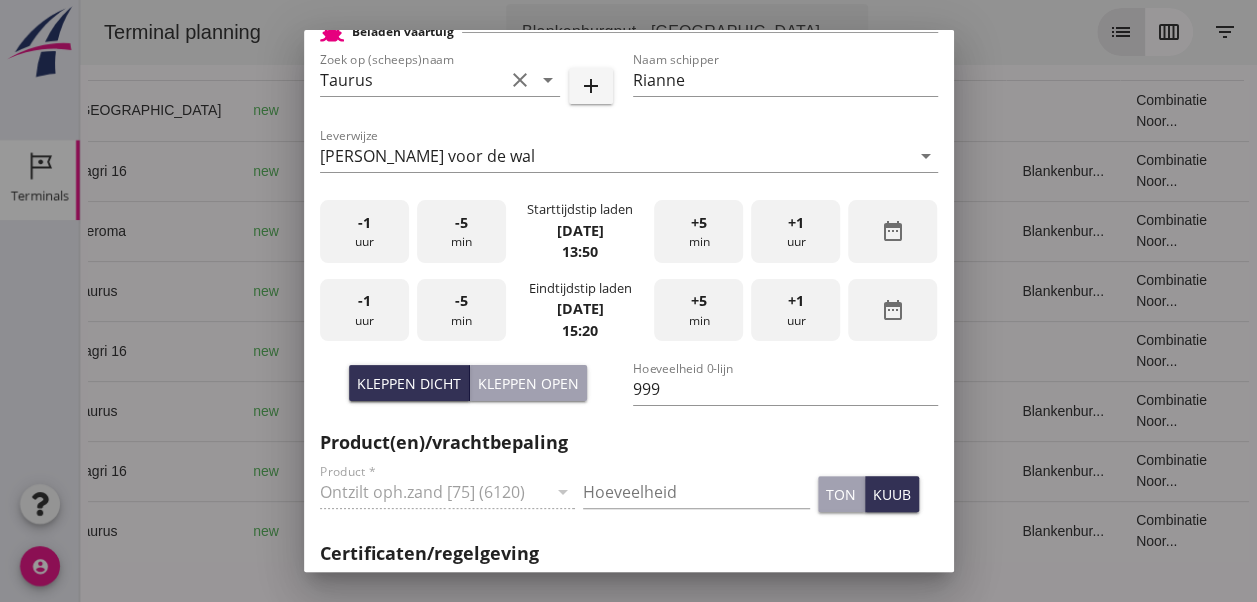 scroll, scrollTop: 700, scrollLeft: 0, axis: vertical 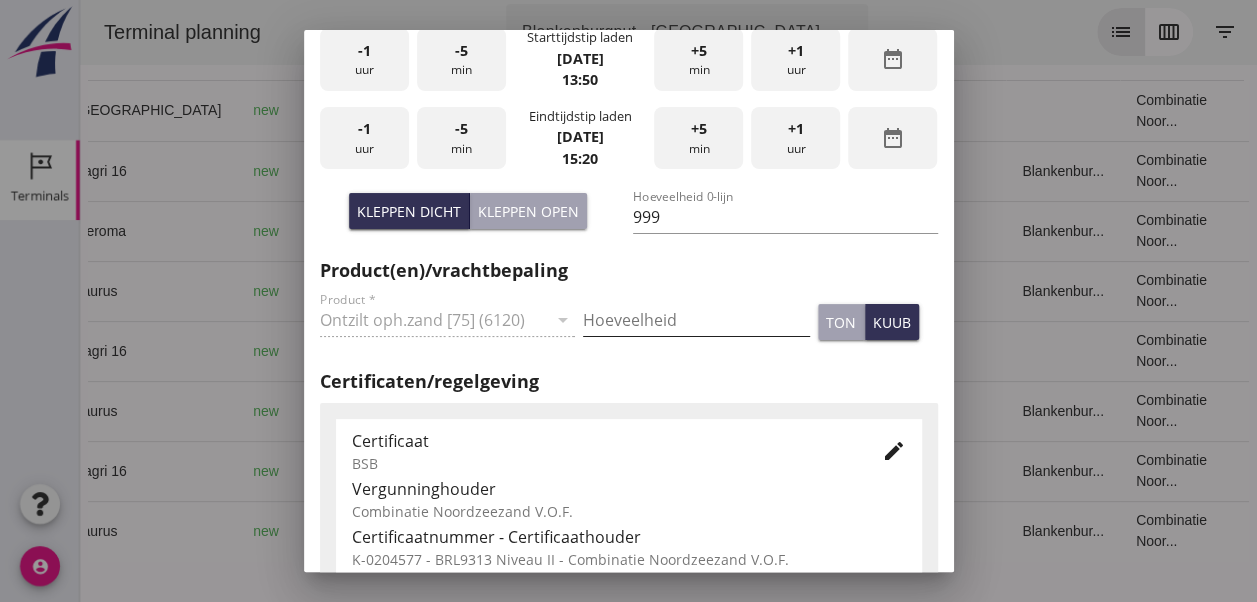 click at bounding box center (696, 320) 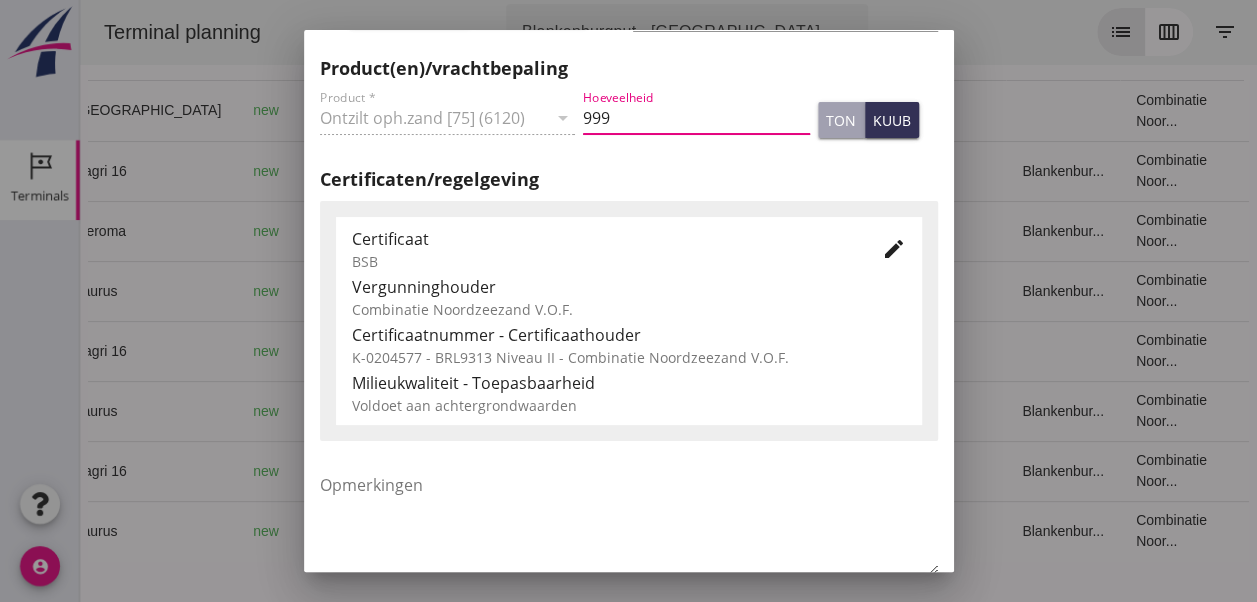 scroll, scrollTop: 1012, scrollLeft: 0, axis: vertical 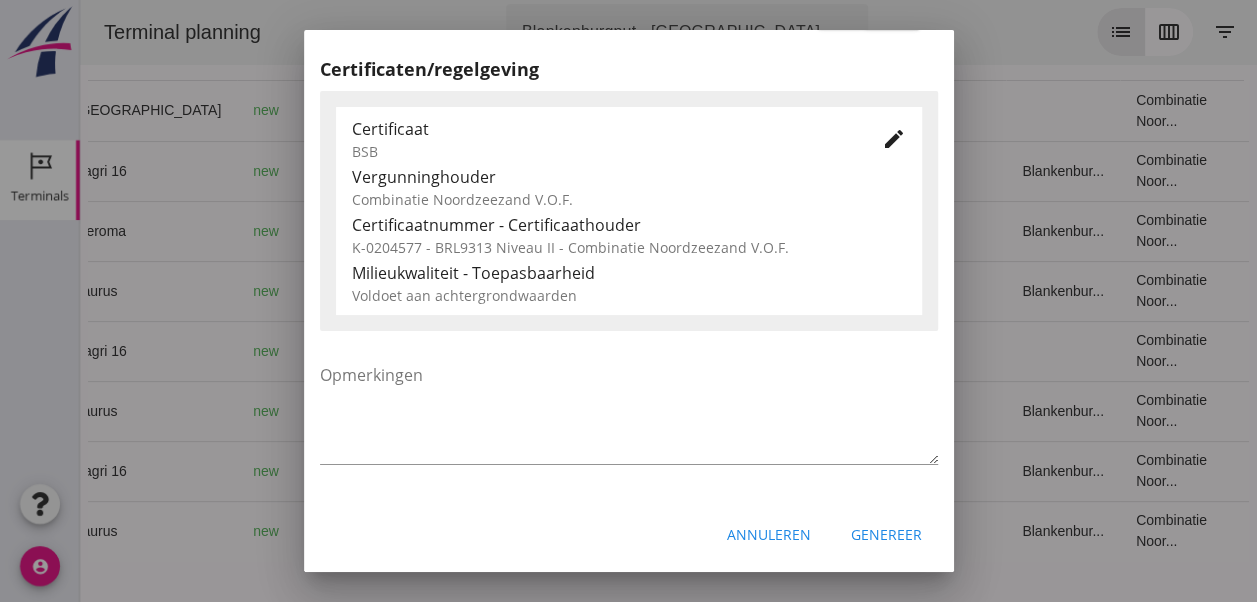 type on "999" 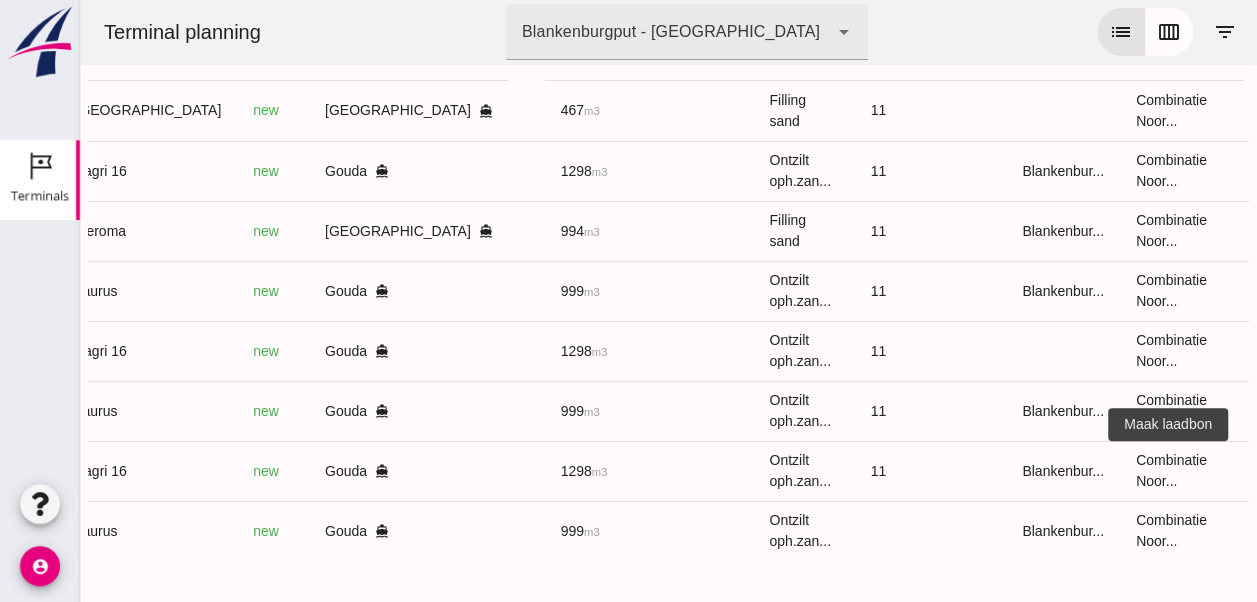 click on "receipt_long" at bounding box center (1316, 471) 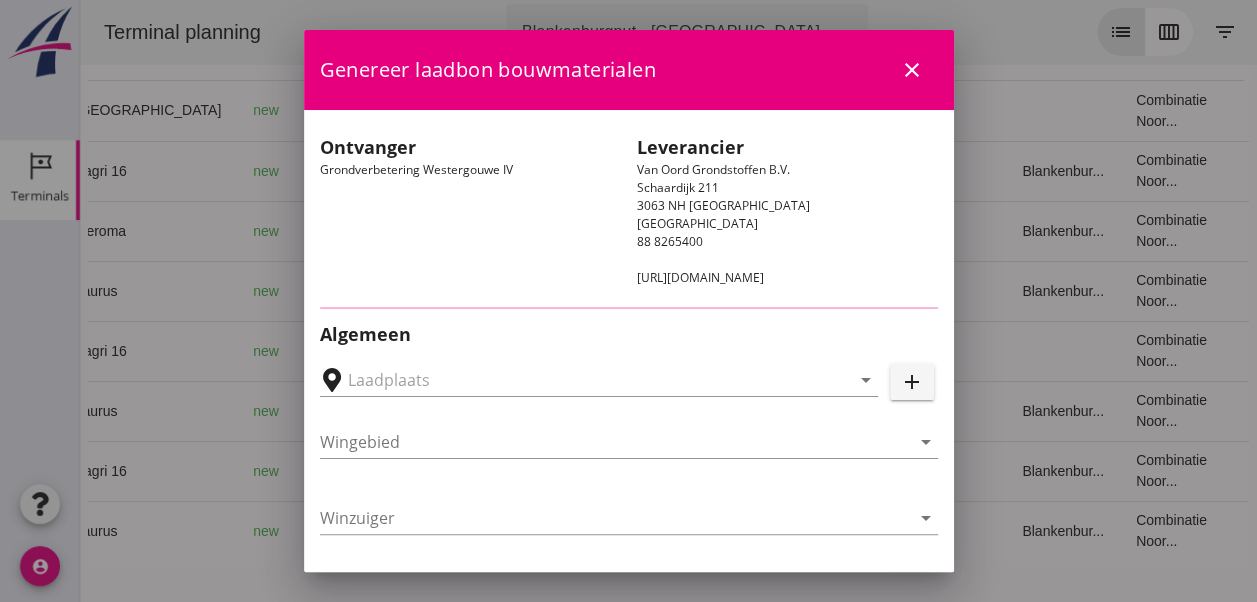type on "Loswal Fa. J. Bos&Zonen, [GEOGRAPHIC_DATA]" 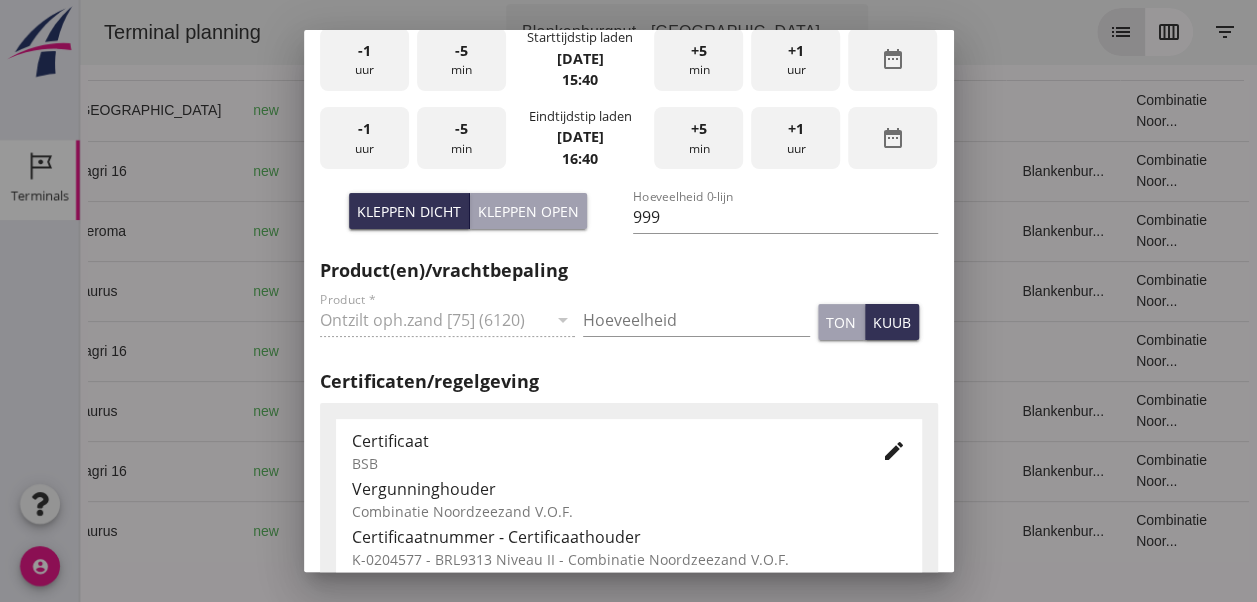 scroll, scrollTop: 1012, scrollLeft: 0, axis: vertical 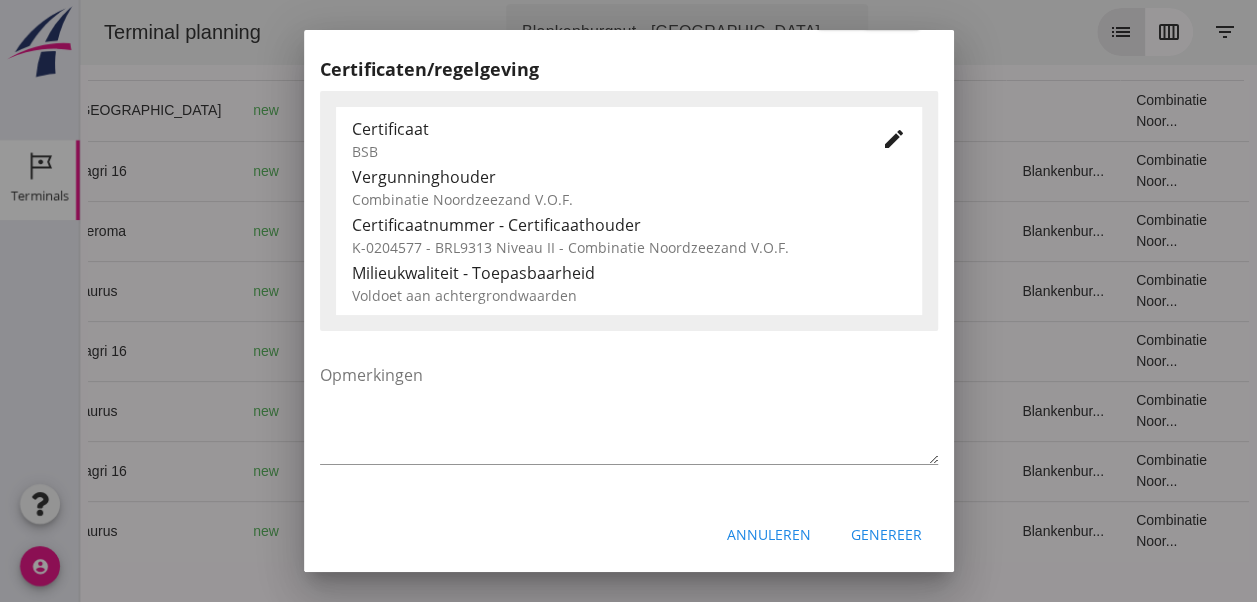 click on "Annuleren" at bounding box center [769, 534] 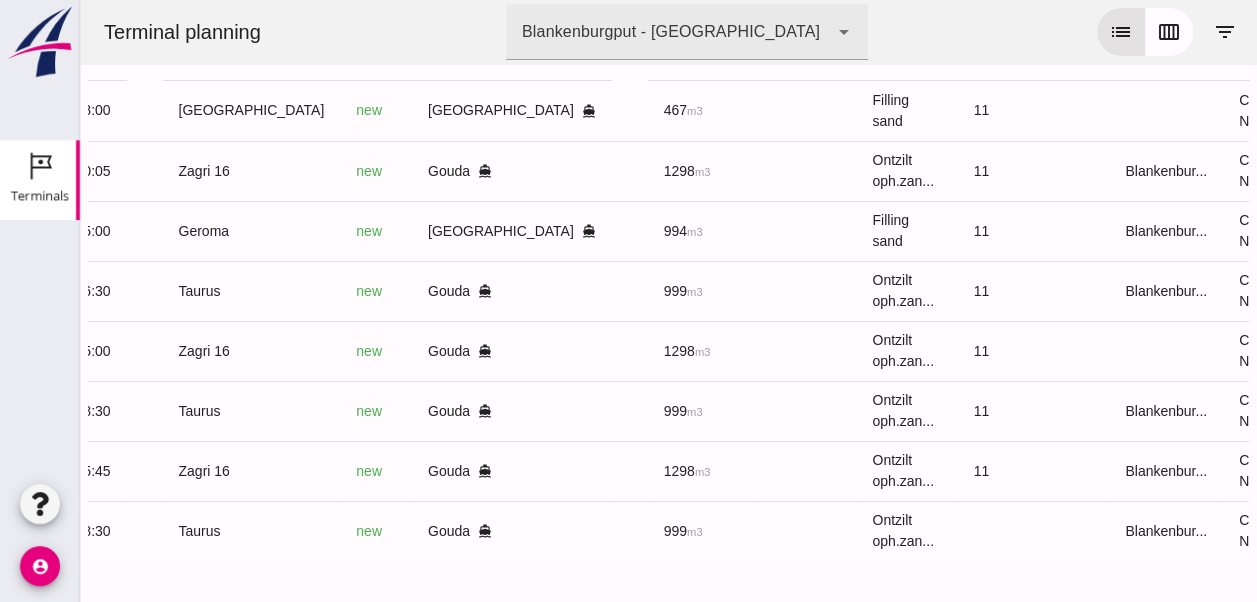 scroll, scrollTop: 0, scrollLeft: 516, axis: horizontal 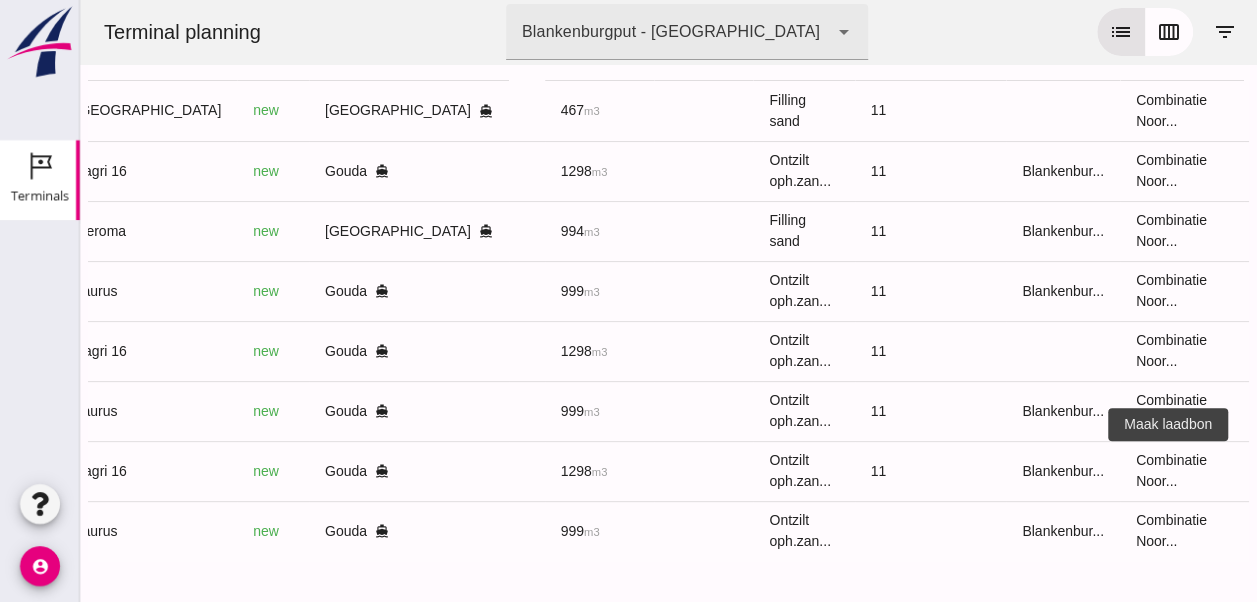 click on "receipt_long" at bounding box center [1316, 471] 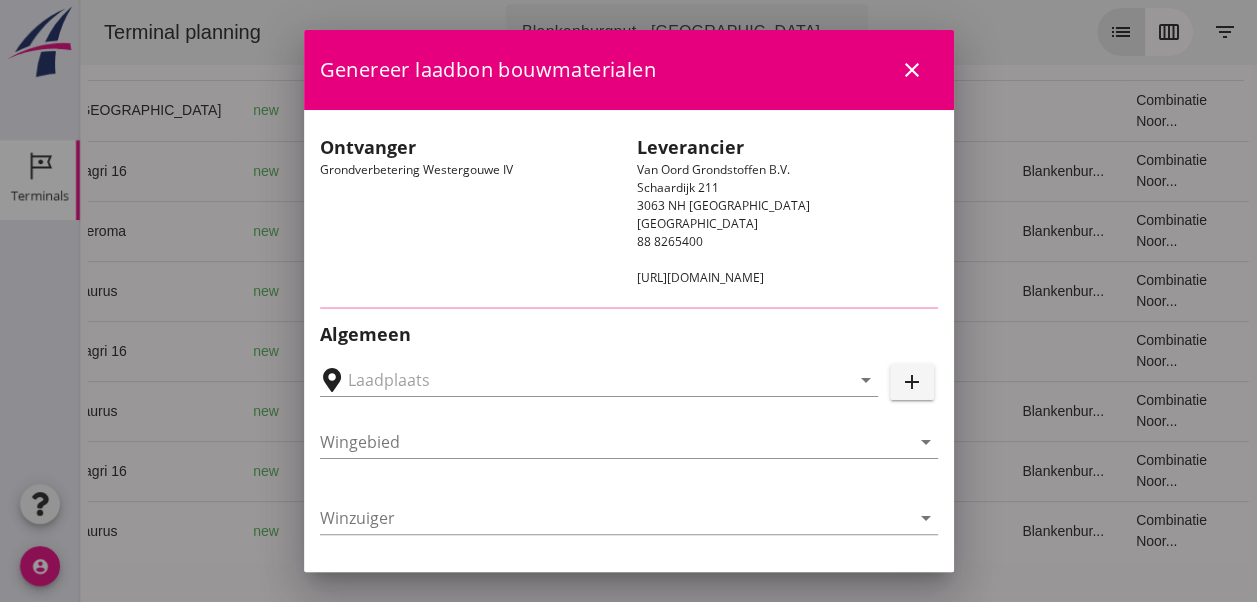 type on "Loswal Fa. J. Bos&Zonen, [GEOGRAPHIC_DATA]" 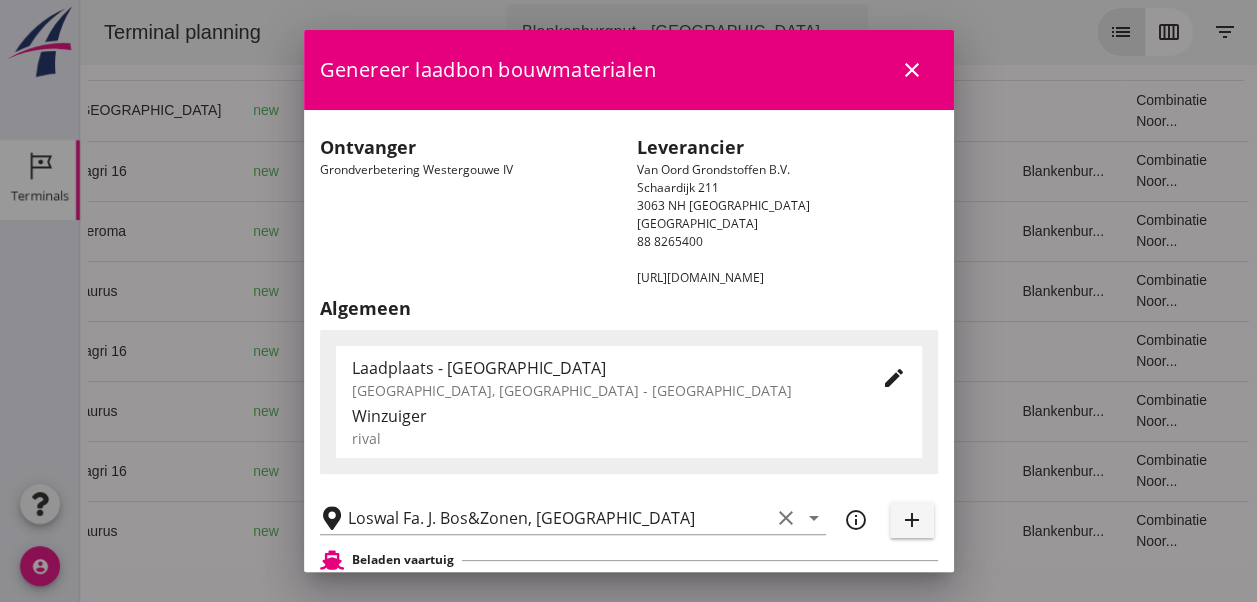 scroll, scrollTop: 400, scrollLeft: 0, axis: vertical 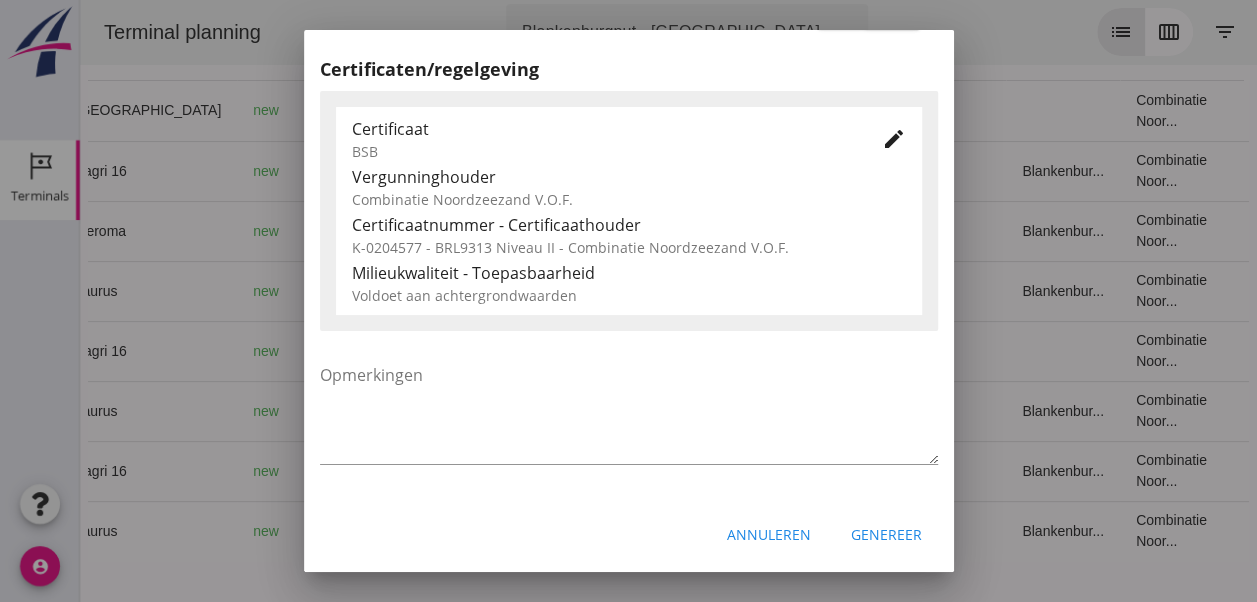click on "Annuleren" at bounding box center (769, 534) 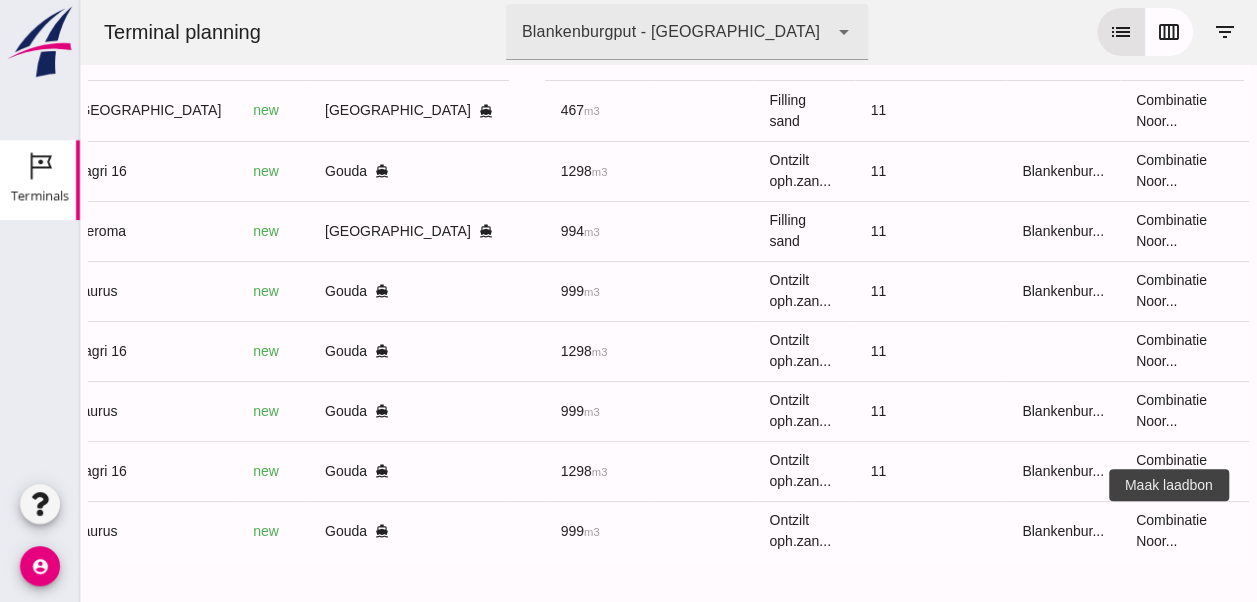 click on "receipt_long" 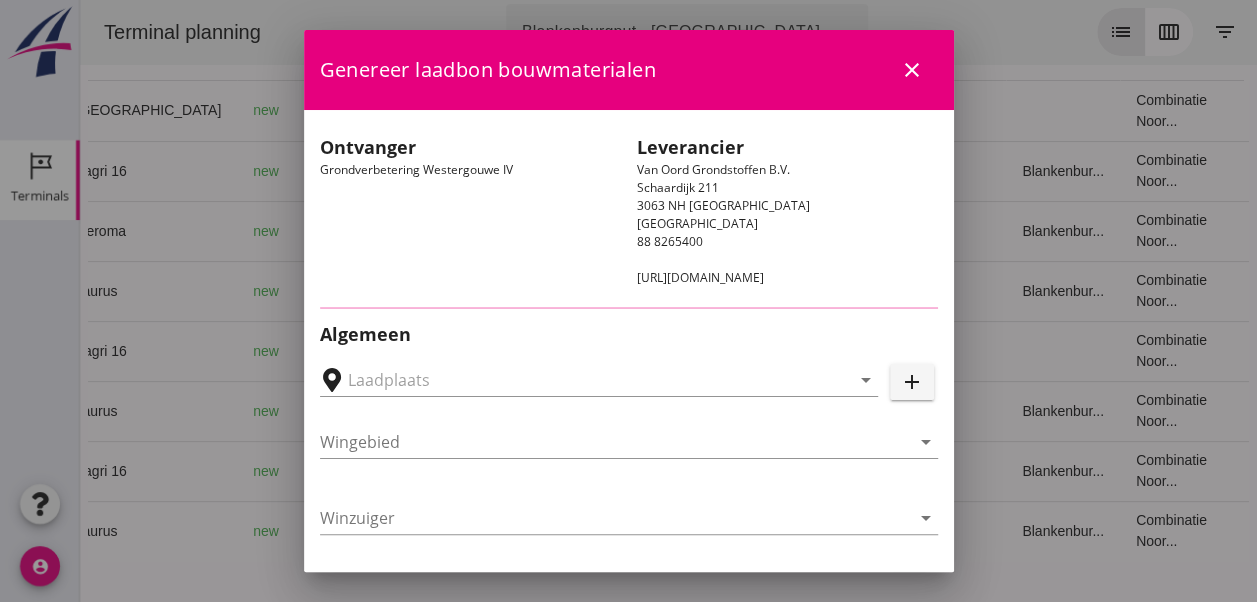 type on "Loswal Fa. J. Bos&Zonen, [GEOGRAPHIC_DATA]" 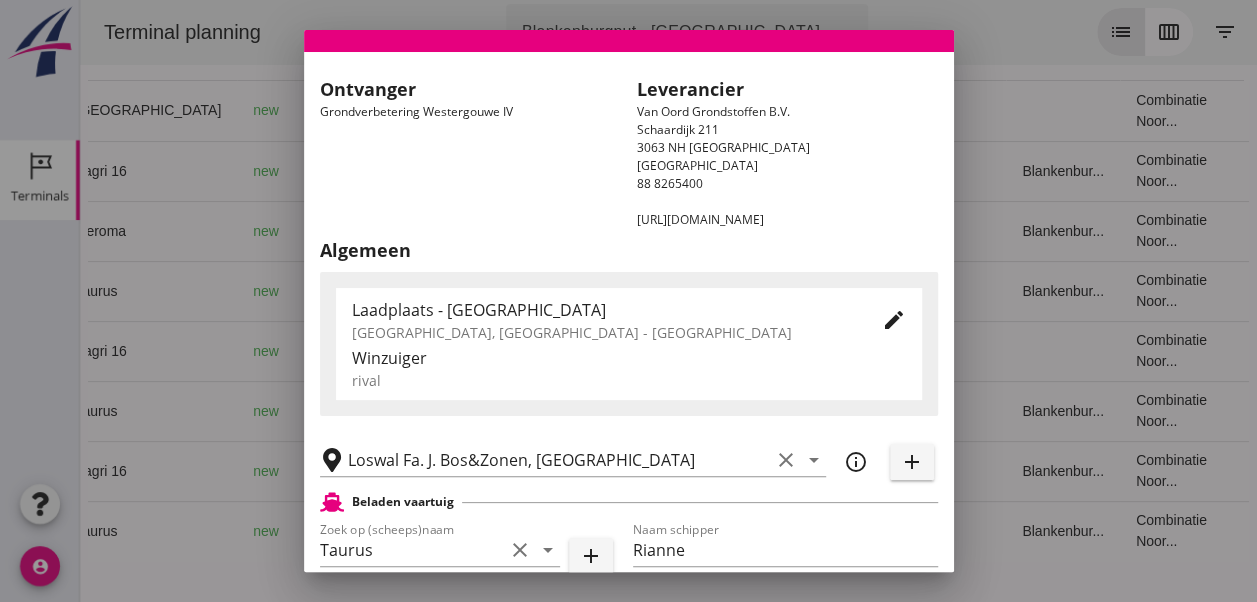 scroll, scrollTop: 0, scrollLeft: 0, axis: both 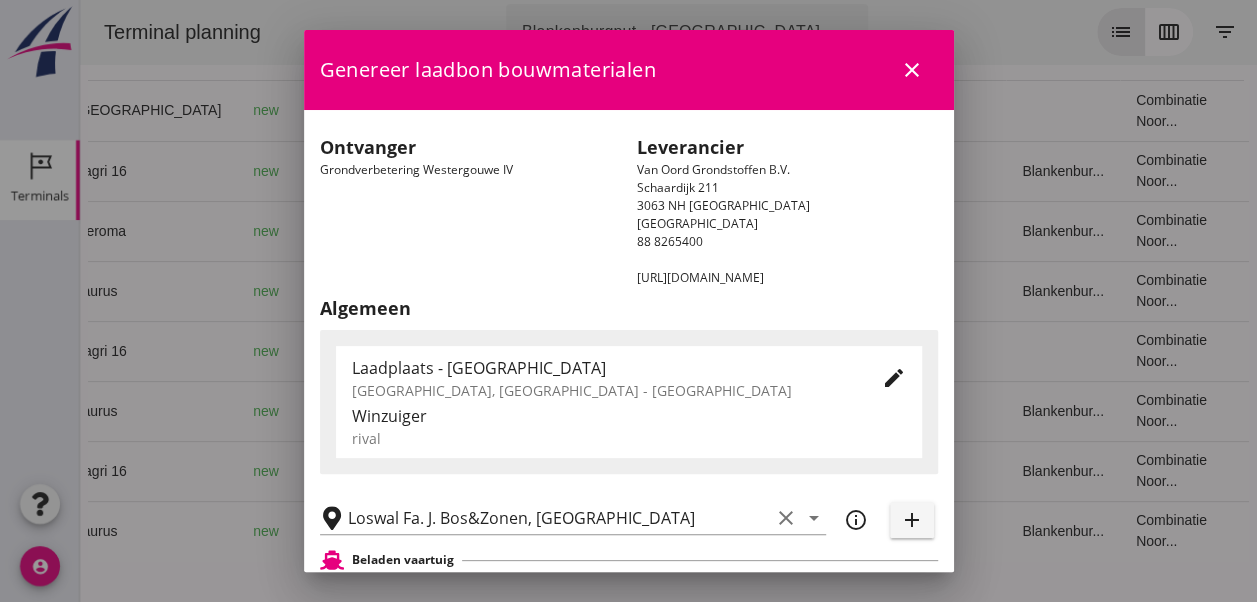 click on "close" at bounding box center [912, 70] 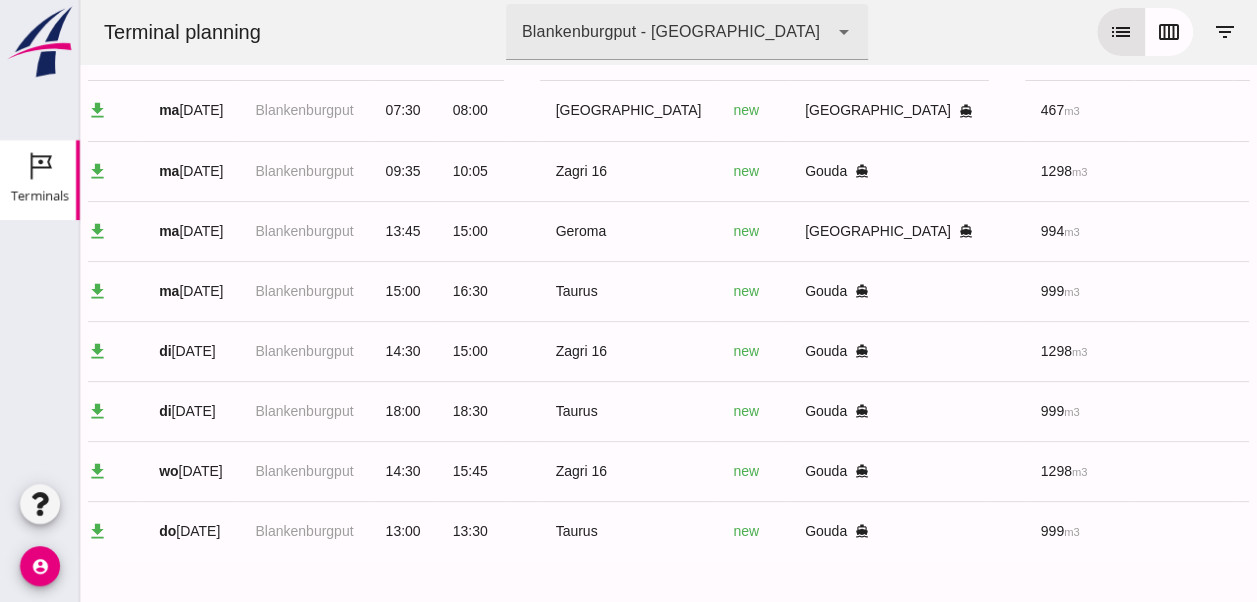 scroll, scrollTop: 0, scrollLeft: 0, axis: both 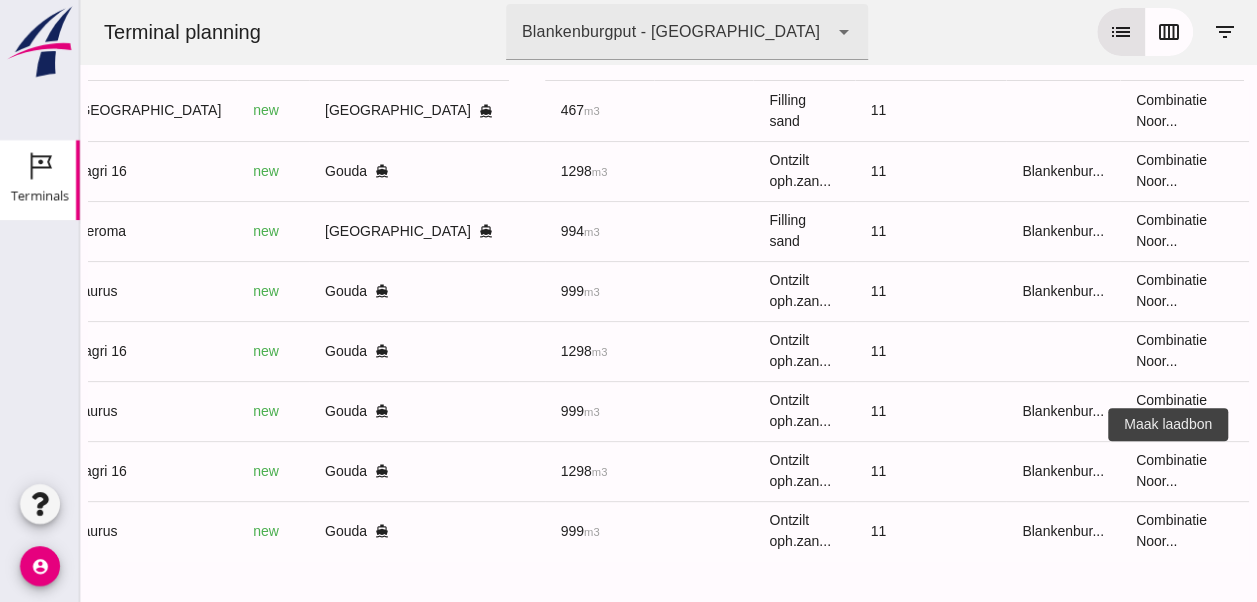 click on "receipt_long" at bounding box center [1316, 471] 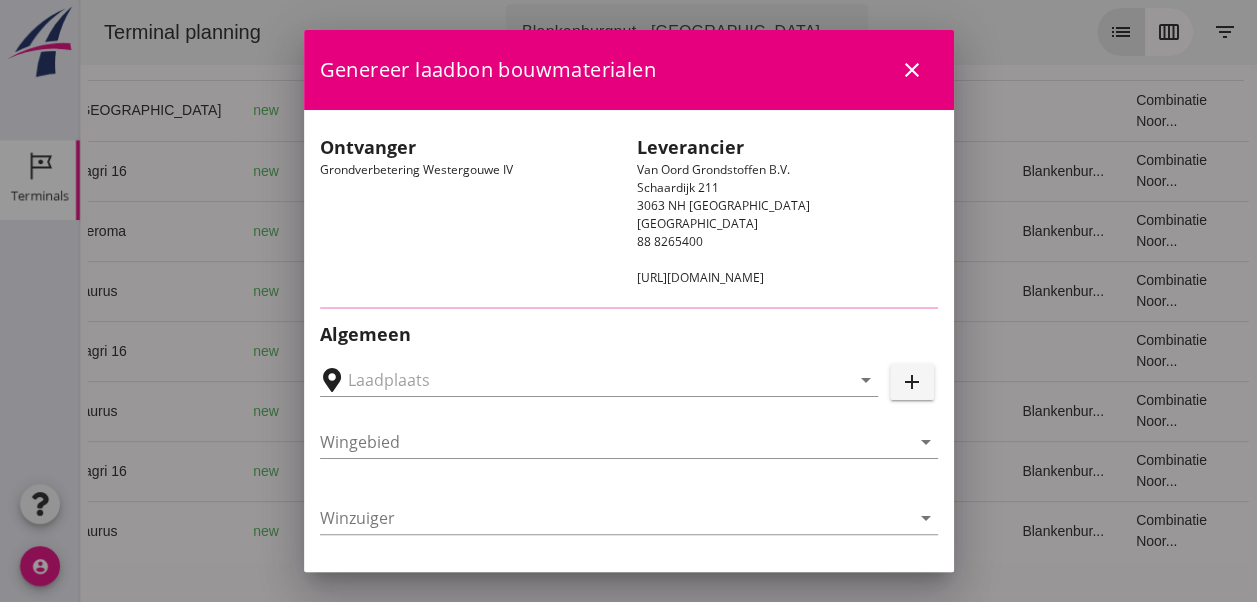 type on "Loswal Fa. J. Bos&Zonen, [GEOGRAPHIC_DATA]" 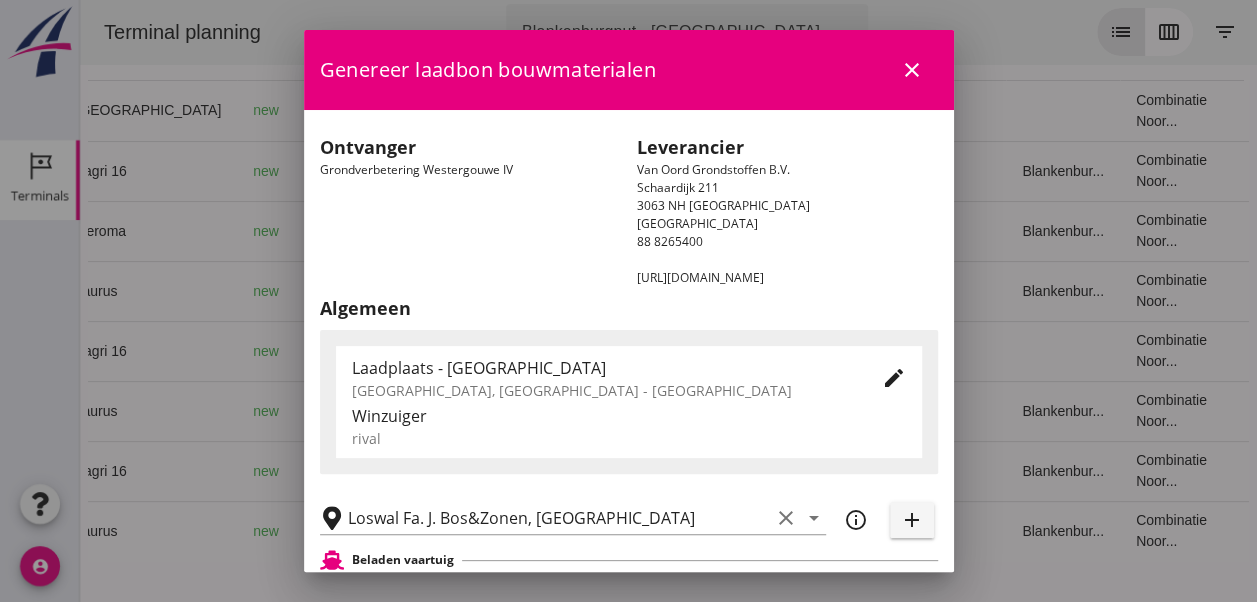 scroll, scrollTop: 300, scrollLeft: 0, axis: vertical 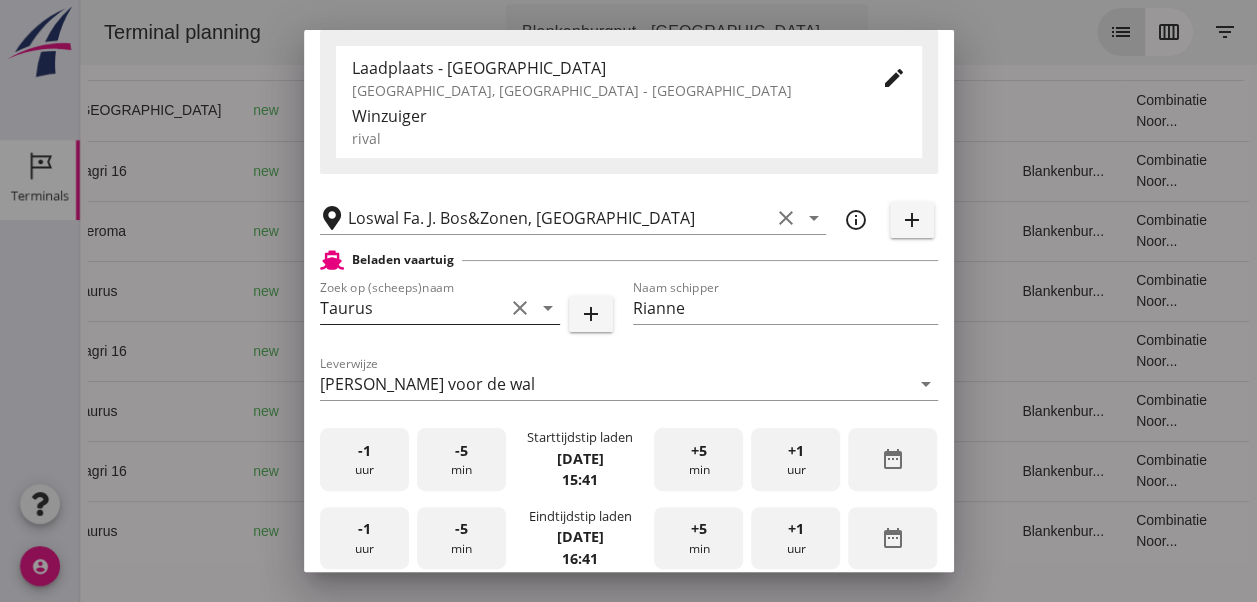 click on "clear" at bounding box center (520, 308) 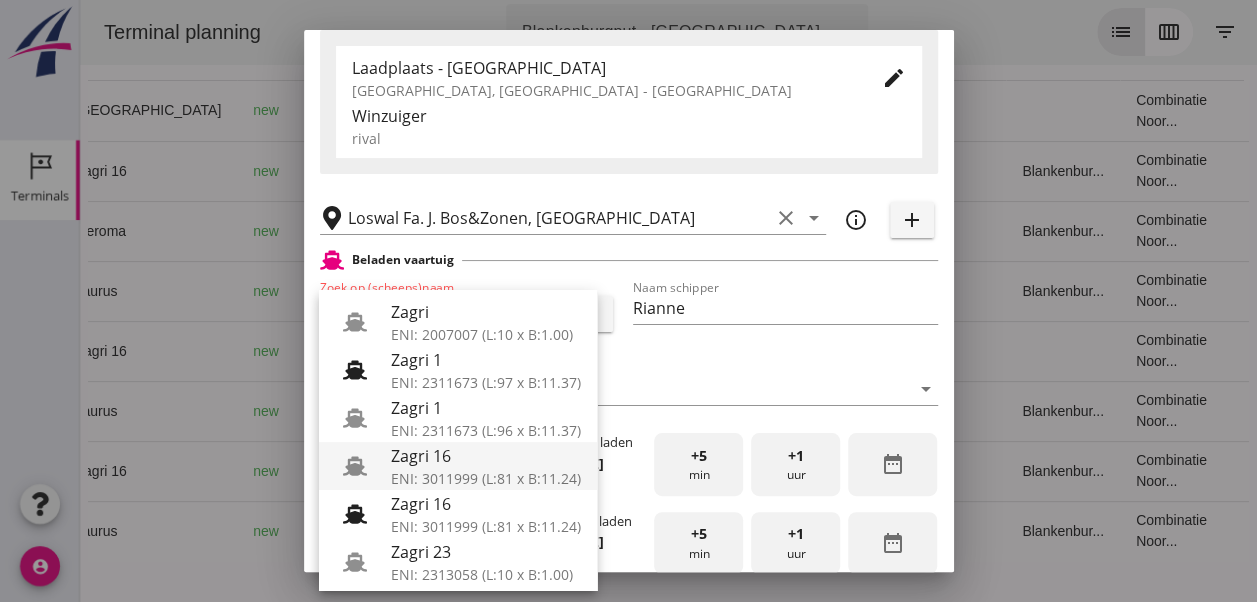 click on "Zagri 16" at bounding box center [486, 456] 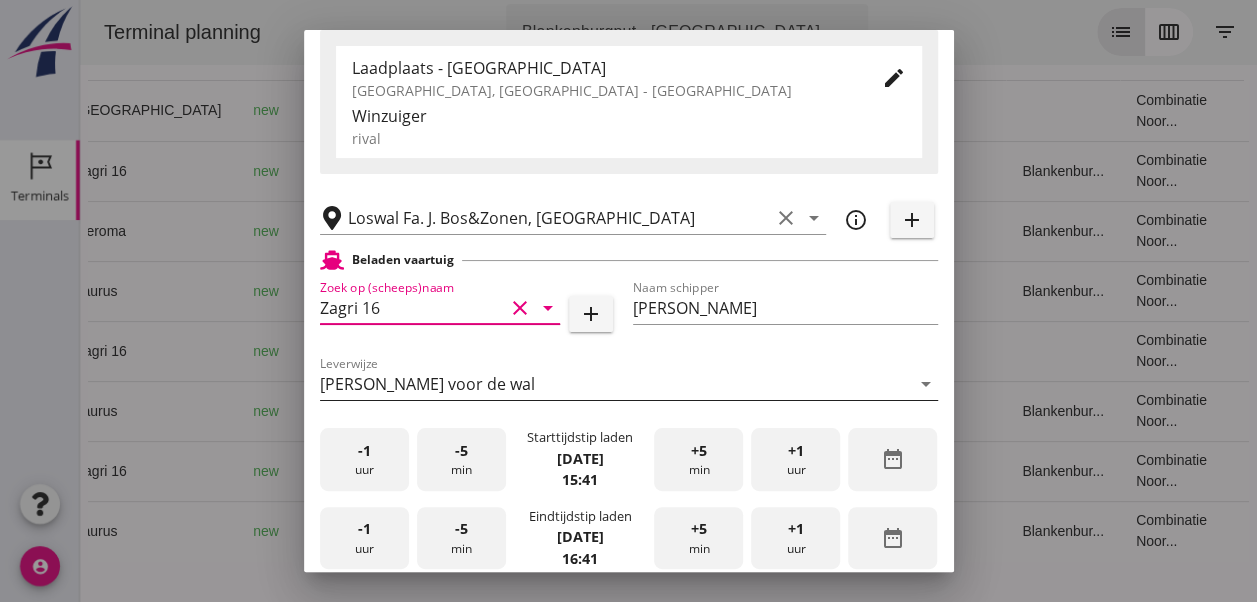 type on "Zagri 16" 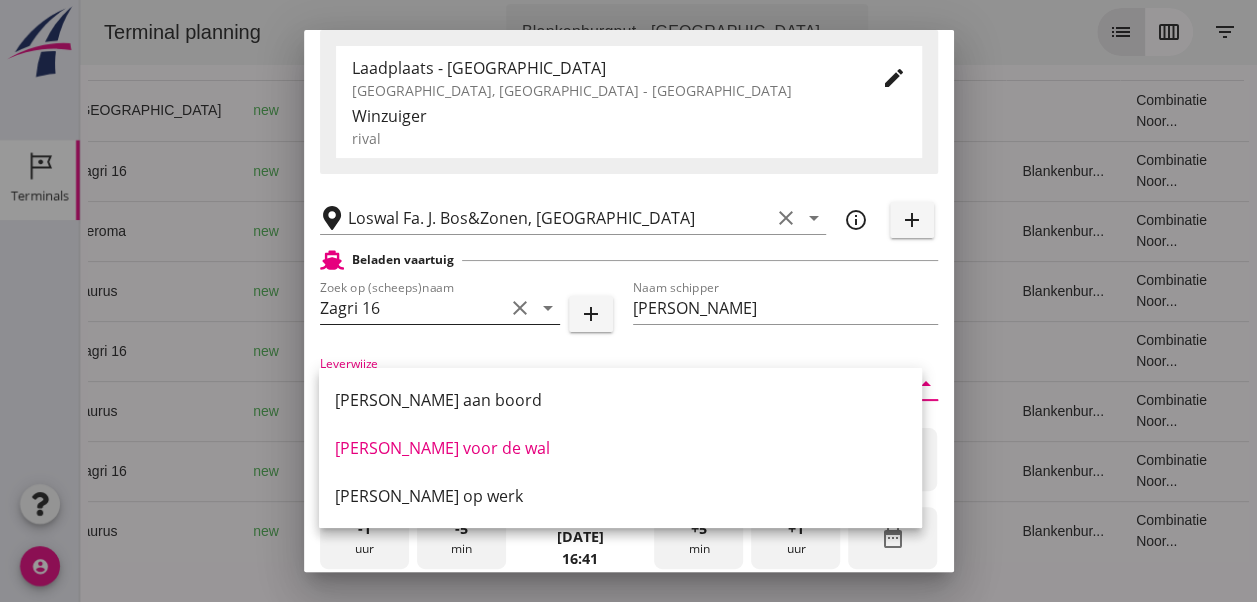 click on "Leverwijze [PERSON_NAME] voor de wal arrow_drop_down" at bounding box center (629, 388) 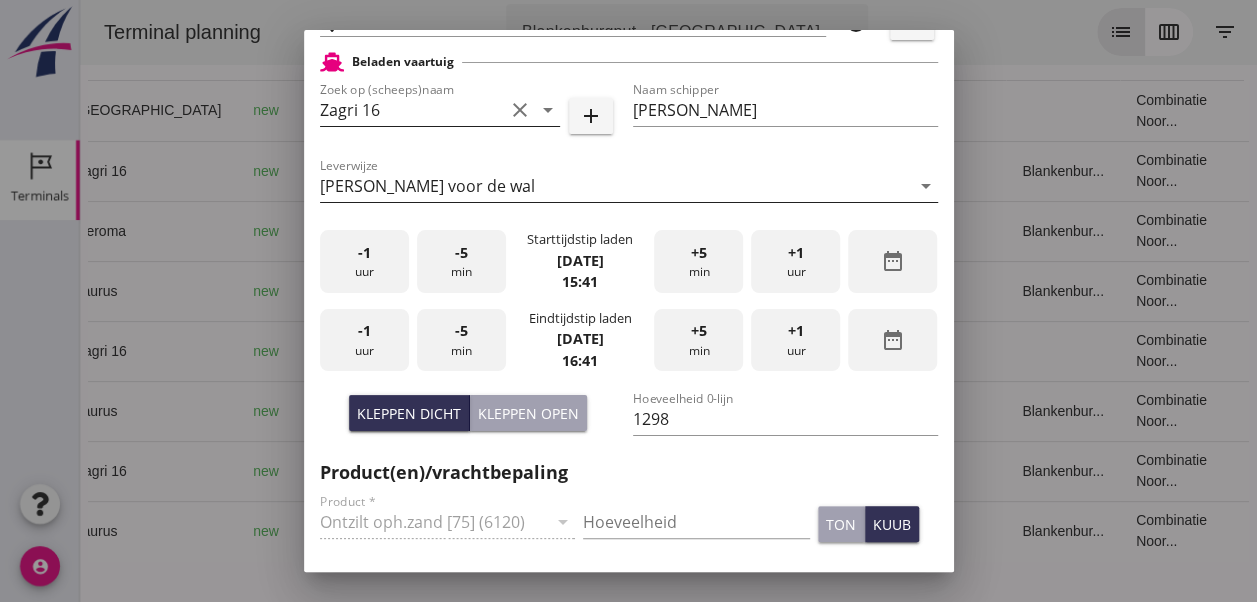 scroll, scrollTop: 500, scrollLeft: 0, axis: vertical 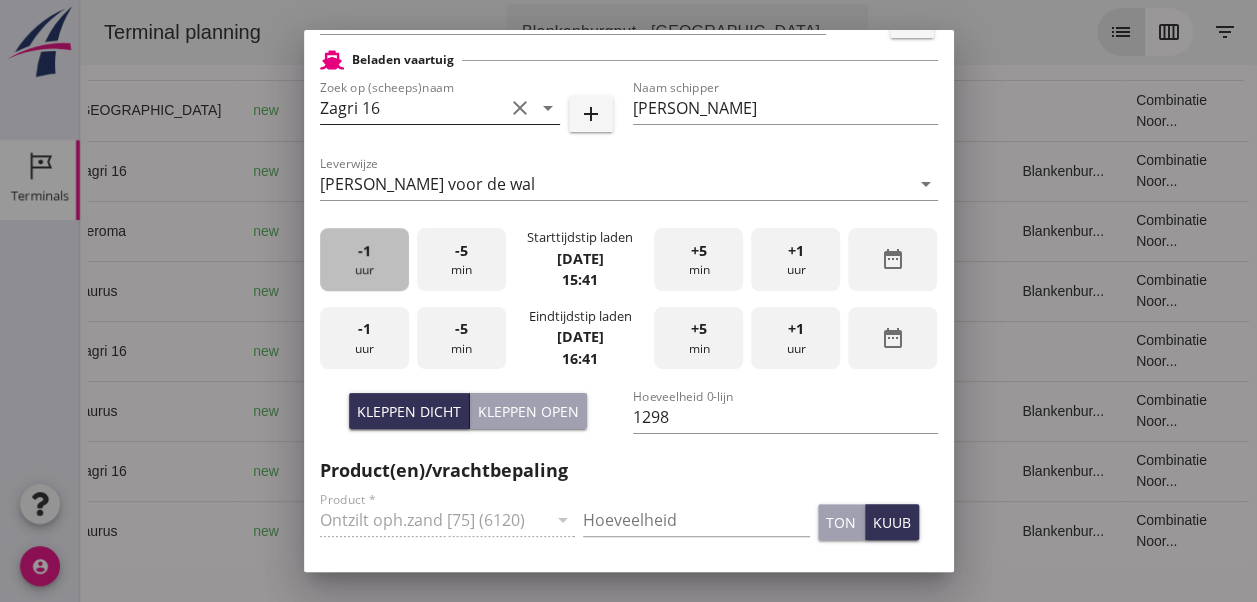 click on "-1  uur" at bounding box center (364, 259) 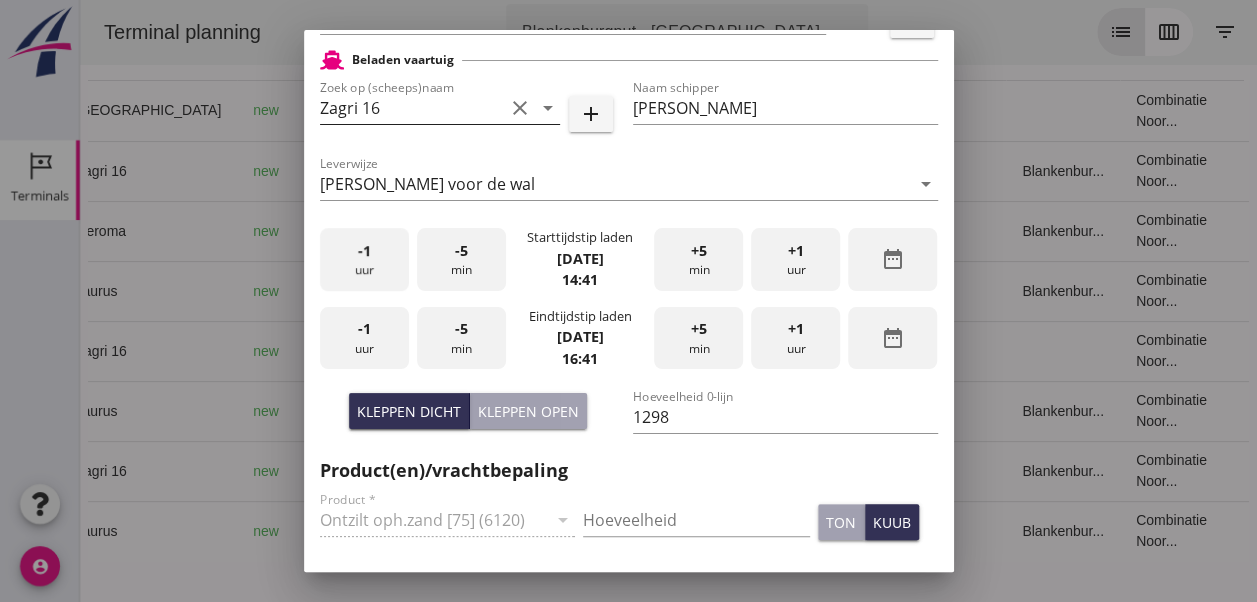 click on "-1  uur" at bounding box center (364, 259) 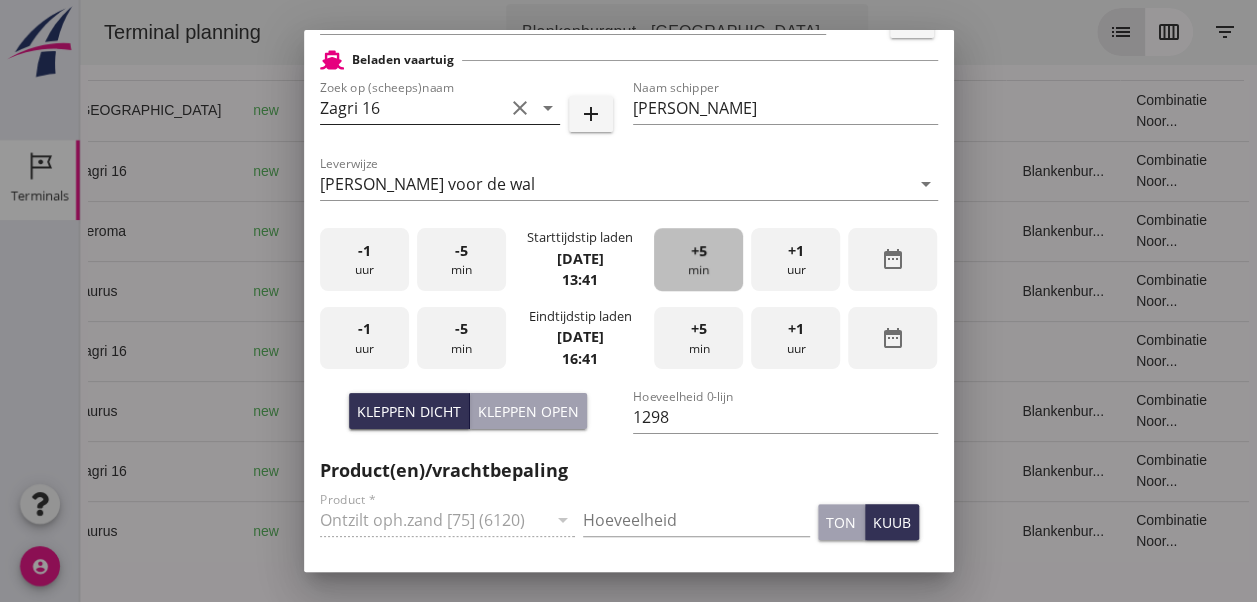 click on "+5  min" at bounding box center [698, 259] 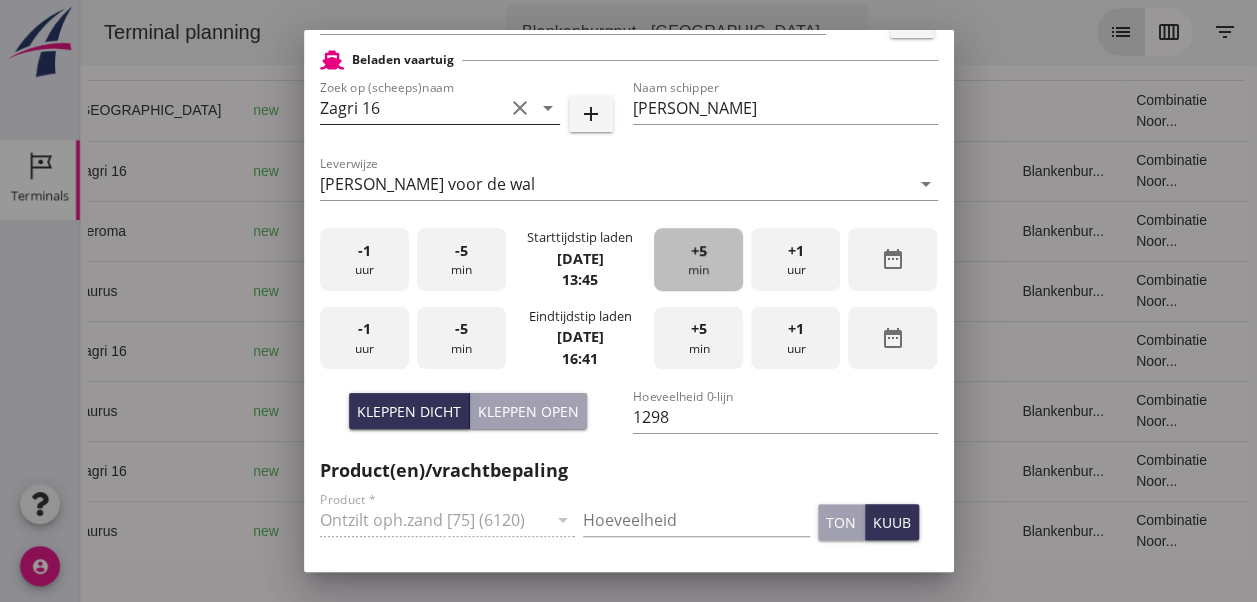 click on "+5  min" at bounding box center [698, 259] 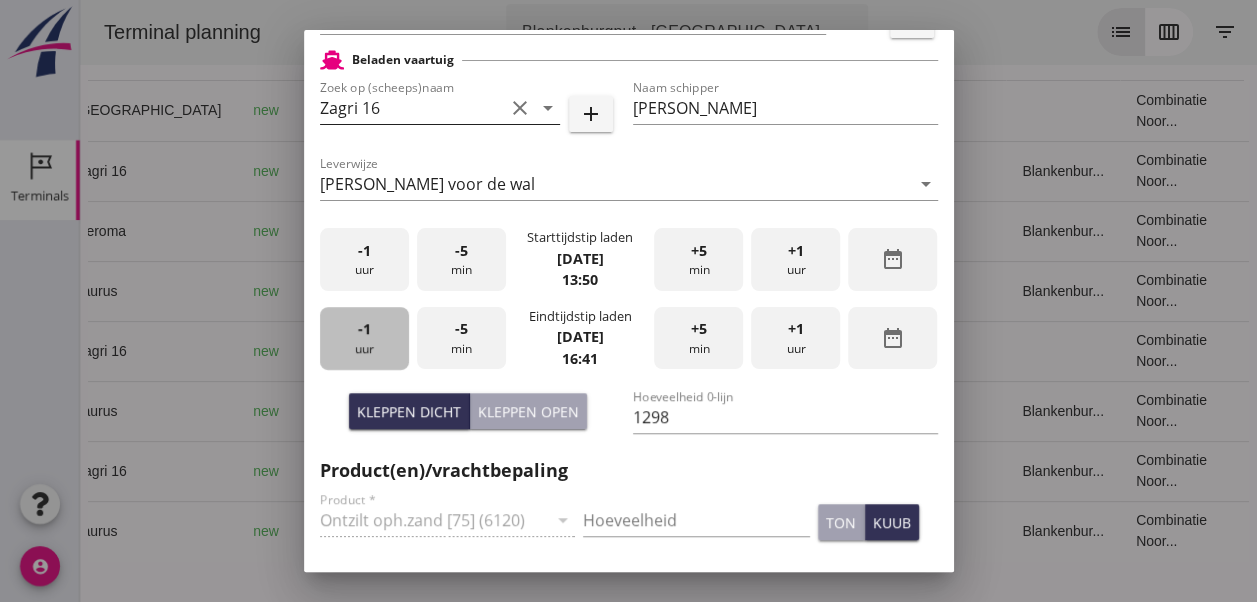 click on "-1  uur" at bounding box center [364, 338] 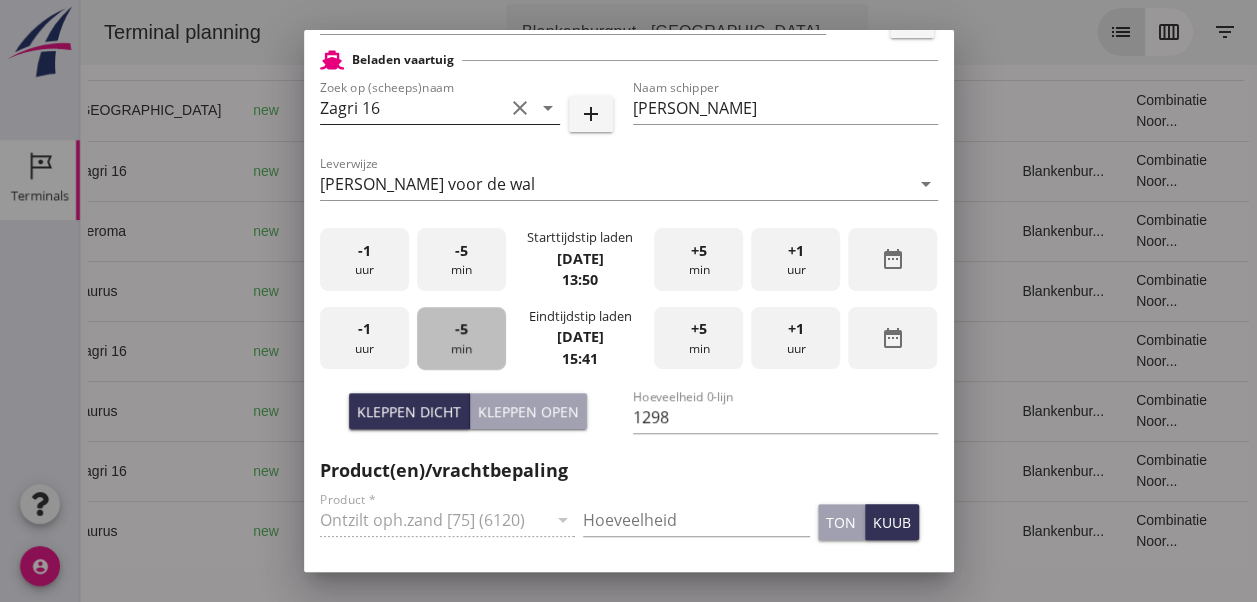 click on "-5  min" at bounding box center (461, 338) 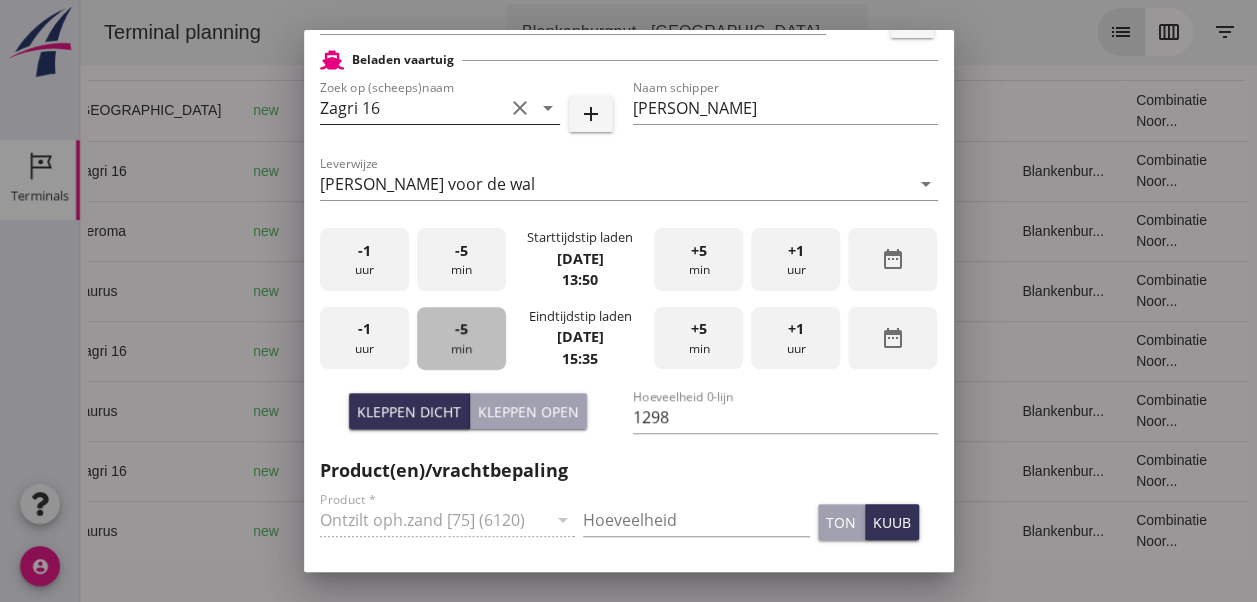 click on "-5  min" at bounding box center (461, 338) 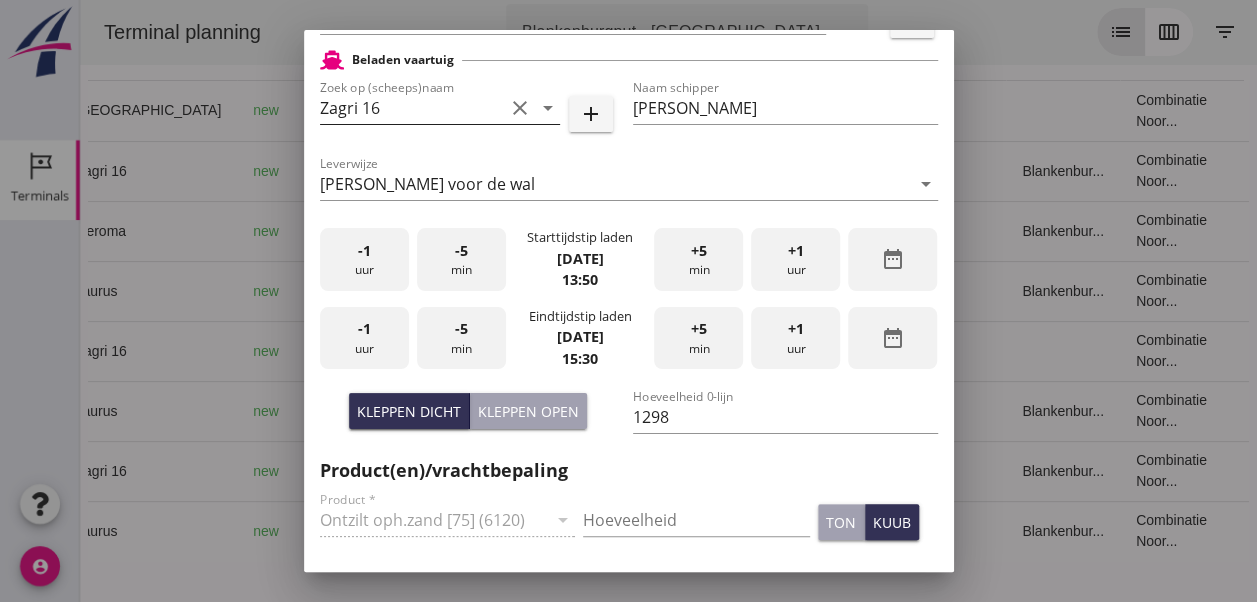 click on "-5" at bounding box center [461, 329] 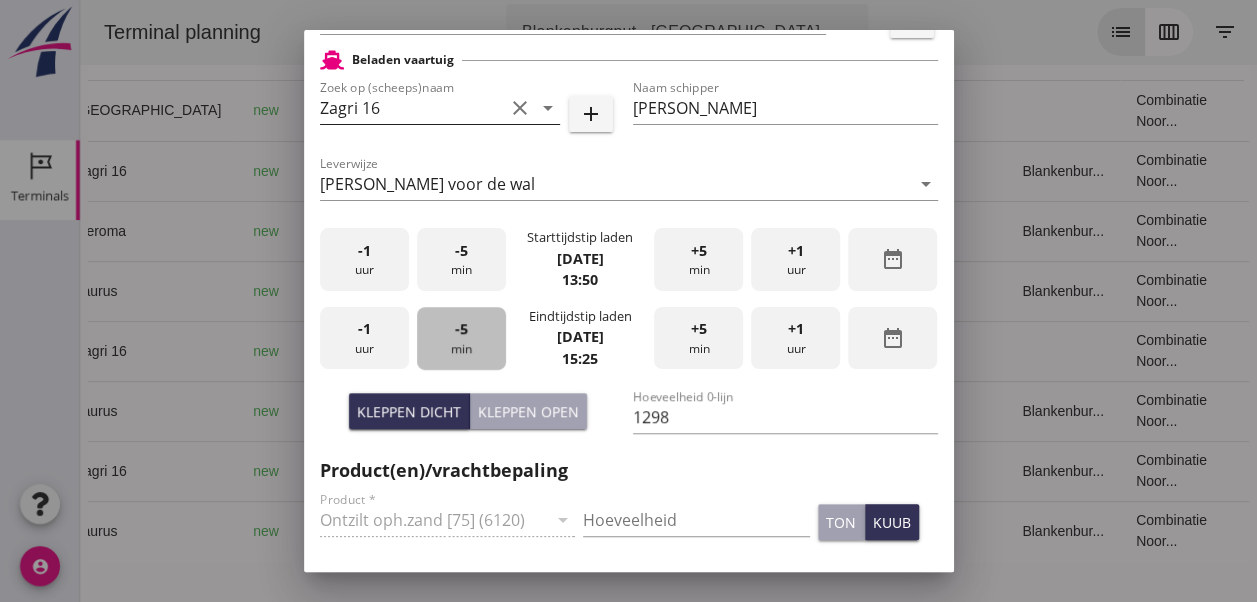click on "-5" at bounding box center [461, 329] 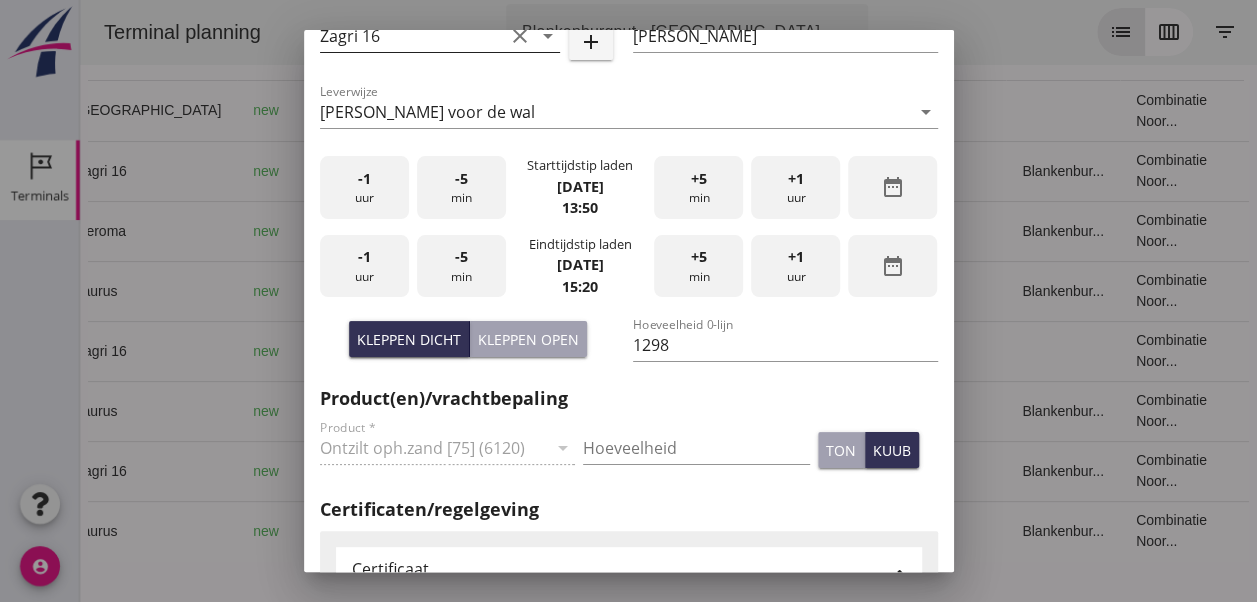 scroll, scrollTop: 600, scrollLeft: 0, axis: vertical 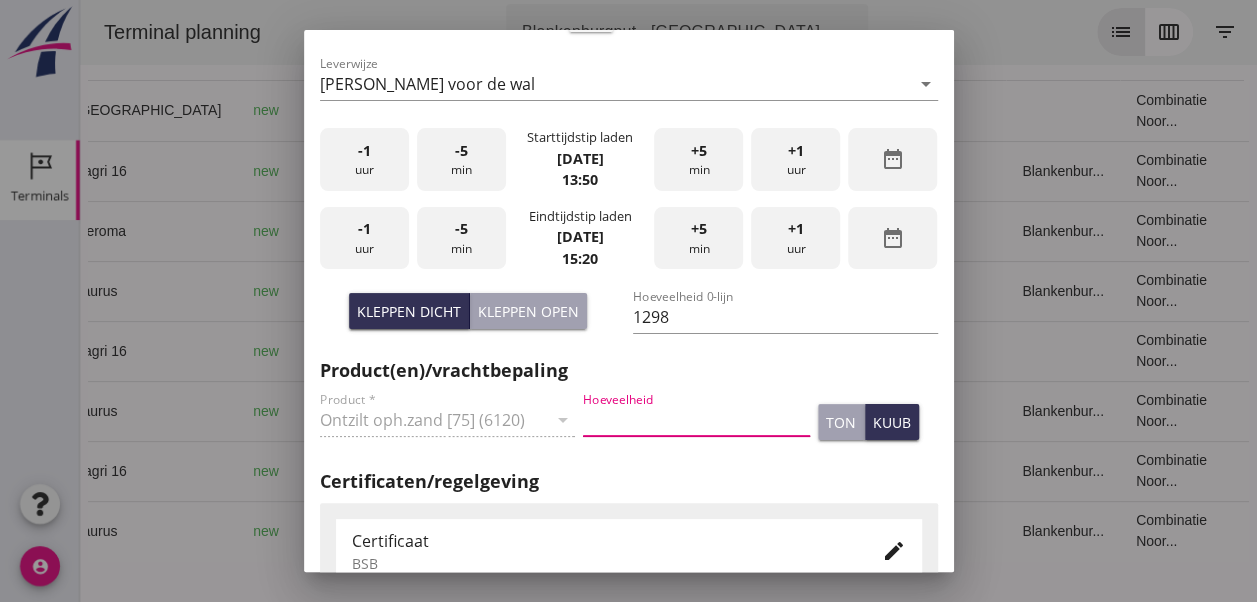 click at bounding box center [696, 420] 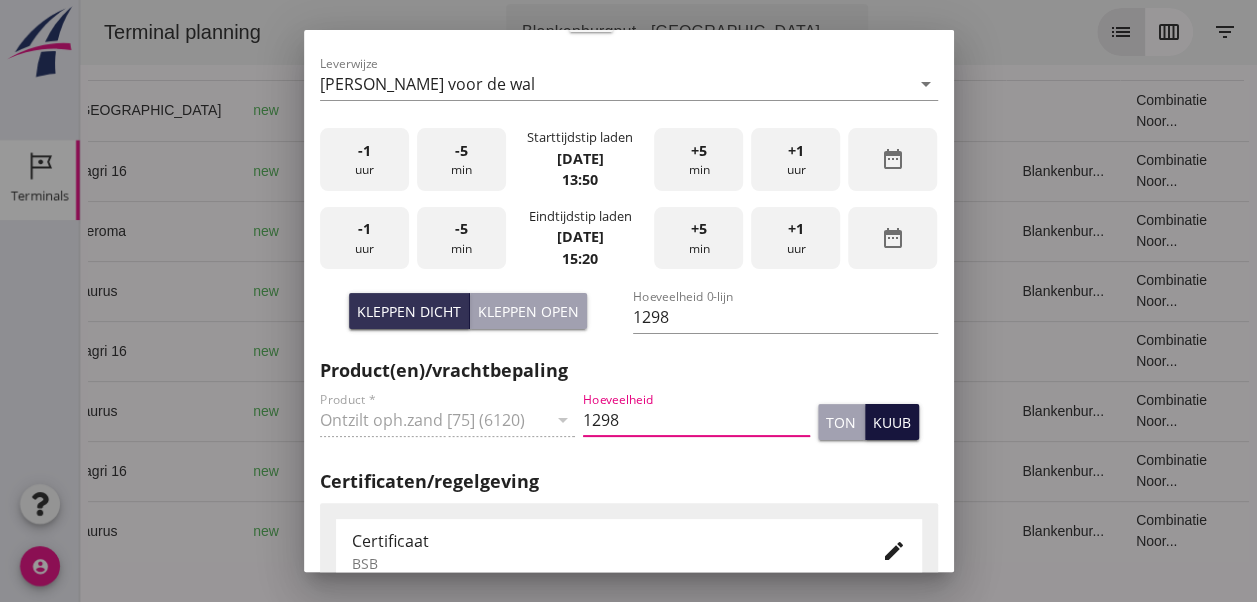 type on "1298" 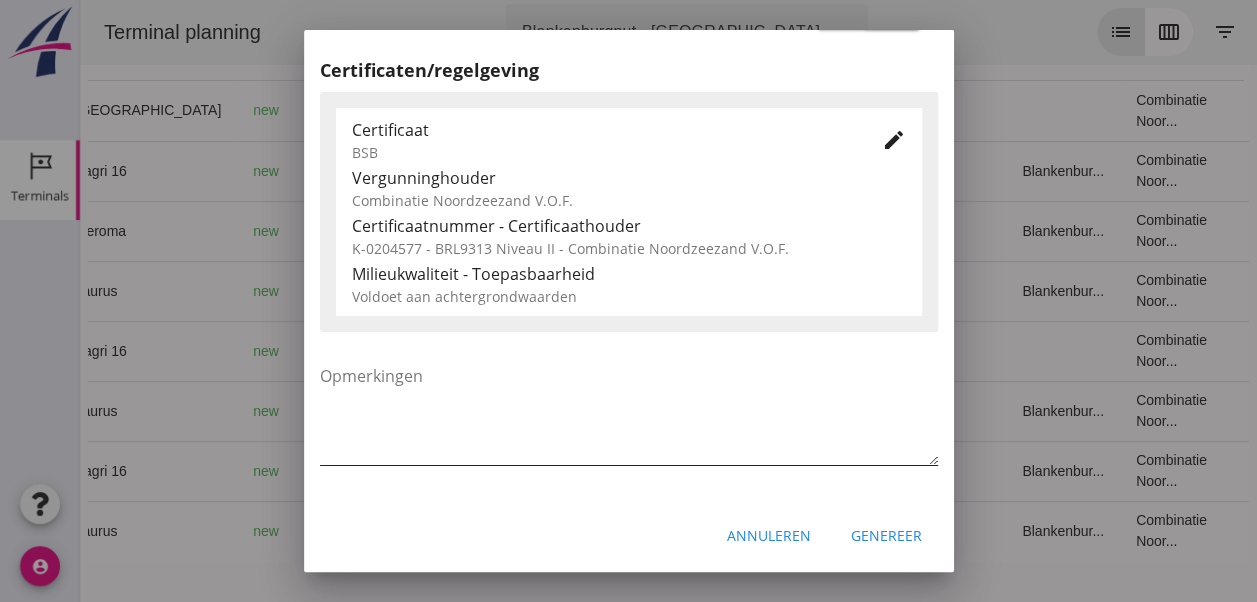 scroll, scrollTop: 1012, scrollLeft: 0, axis: vertical 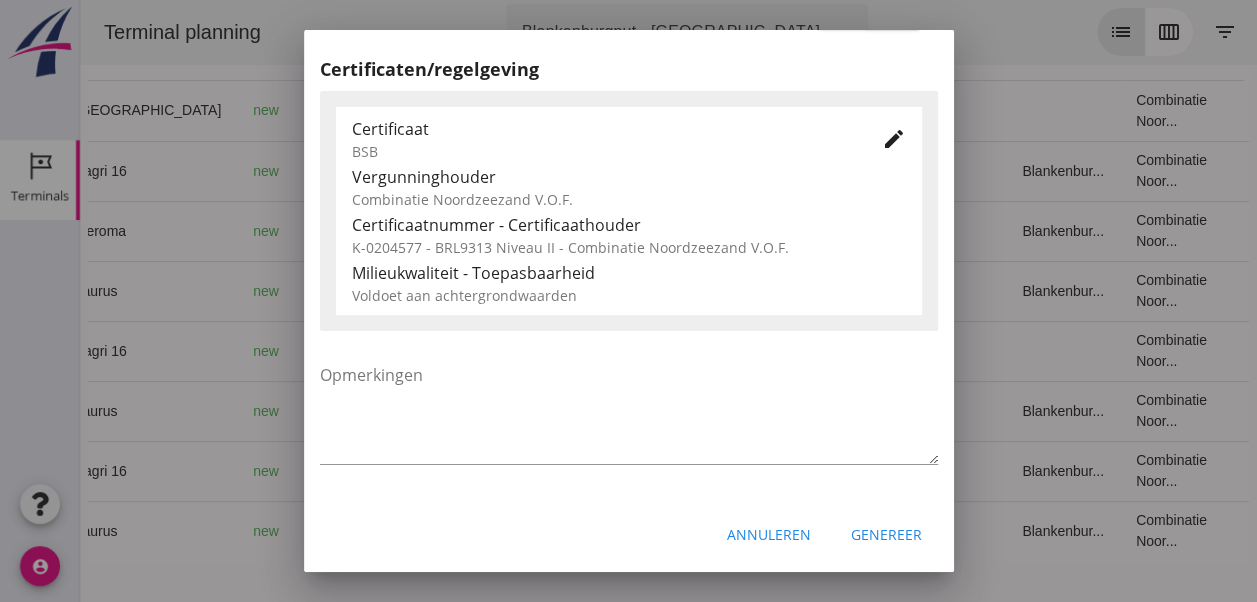 click on "Genereer" at bounding box center (886, 534) 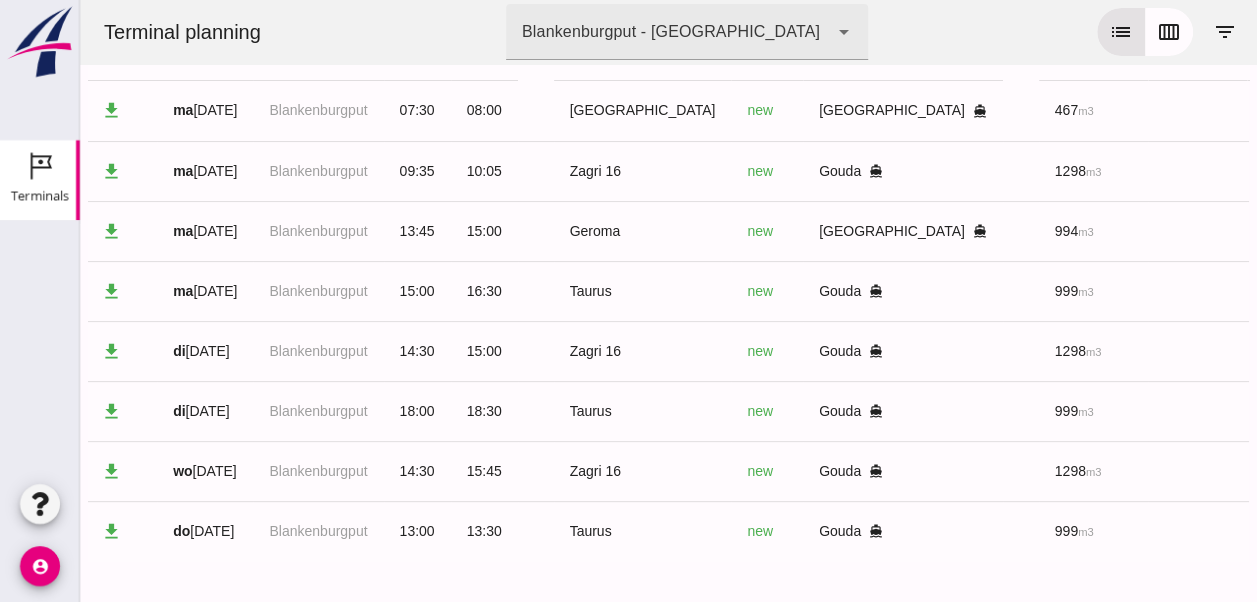 scroll, scrollTop: 0, scrollLeft: 0, axis: both 